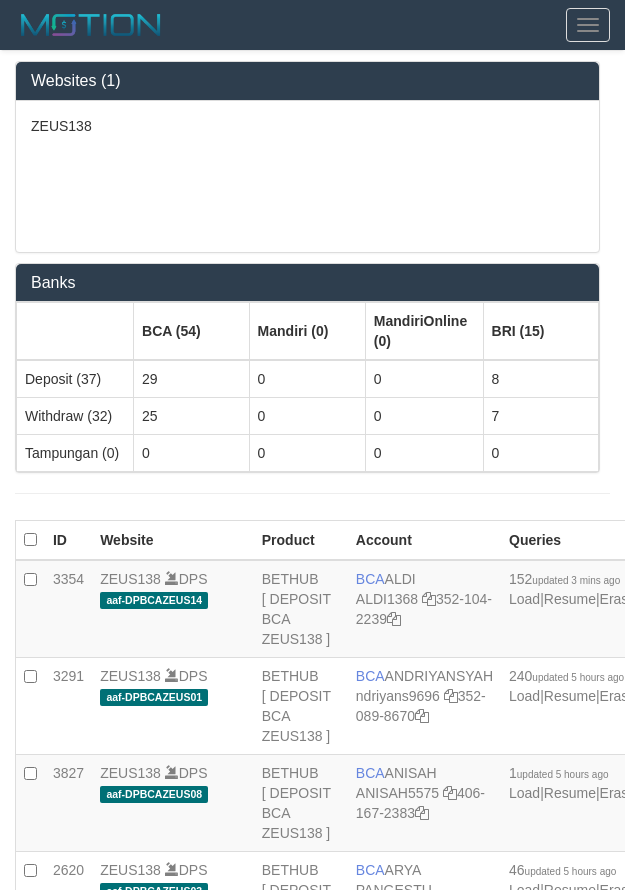 scroll, scrollTop: 0, scrollLeft: 0, axis: both 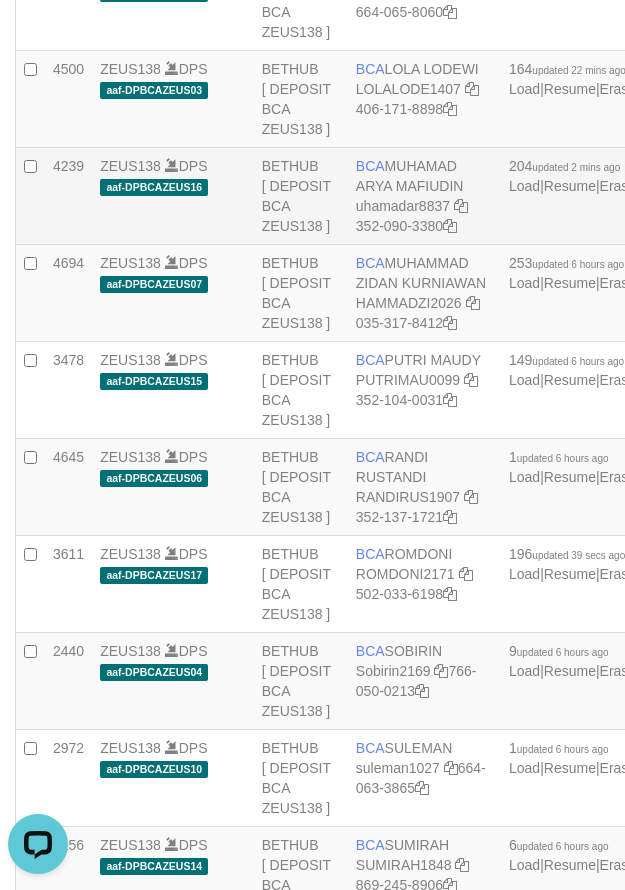 click on "BCA
MUHAMAD ARYA MAFIUDIN
uhamadar8837
352-090-3380" at bounding box center (424, 196) 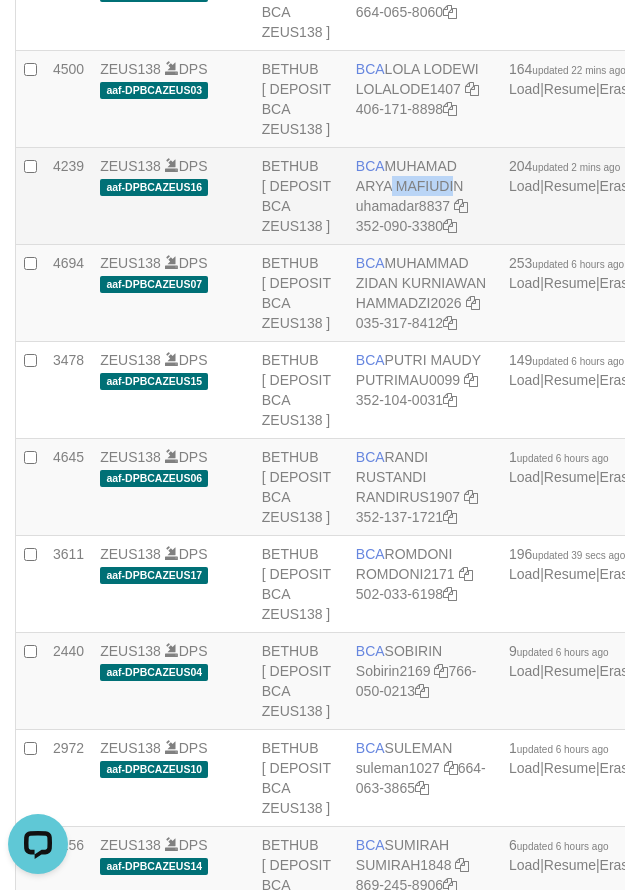 click on "BCA
MUHAMAD ARYA MAFIUDIN
uhamadar8837
352-090-3380" at bounding box center [424, 196] 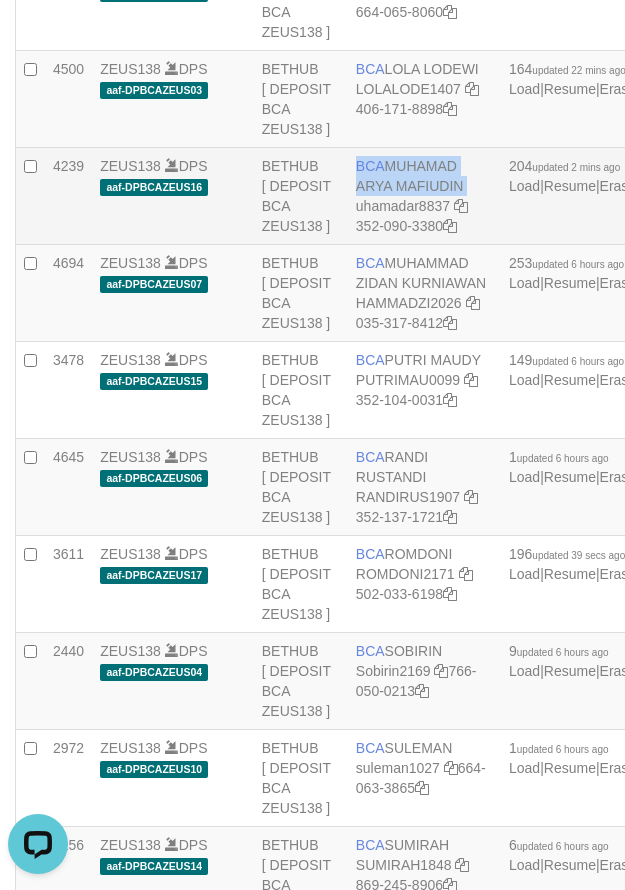 click on "BCA
MUHAMAD ARYA MAFIUDIN
uhamadar8837
352-090-3380" at bounding box center [424, 196] 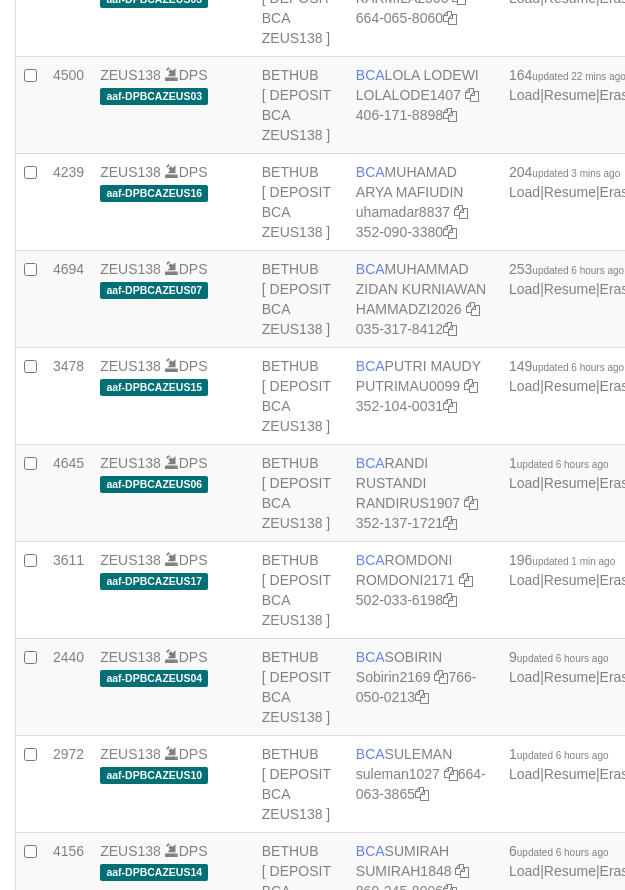 scroll, scrollTop: 1868, scrollLeft: 0, axis: vertical 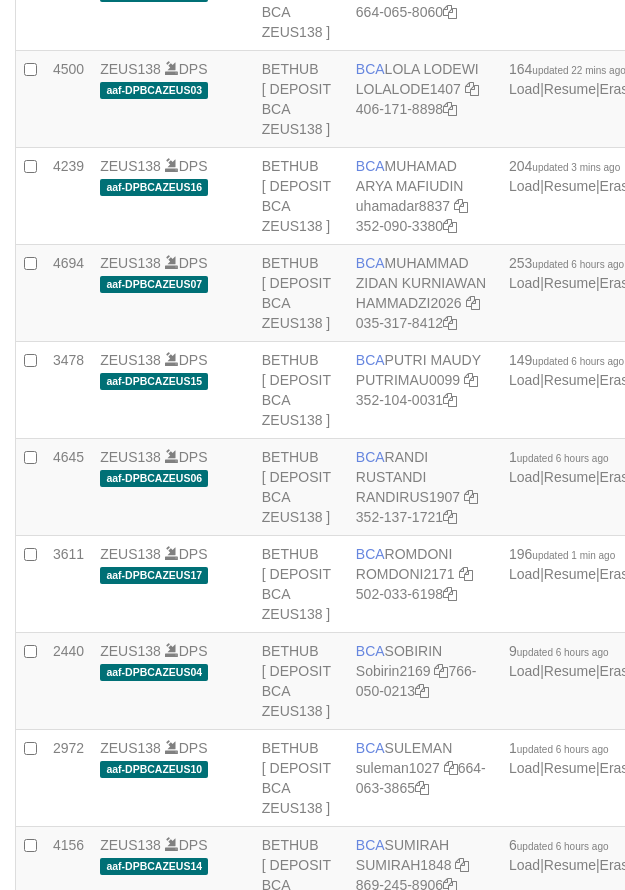 click on "BCA
MUHAMAD ARYA MAFIUDIN
uhamadar8837
352-090-3380" at bounding box center [424, 196] 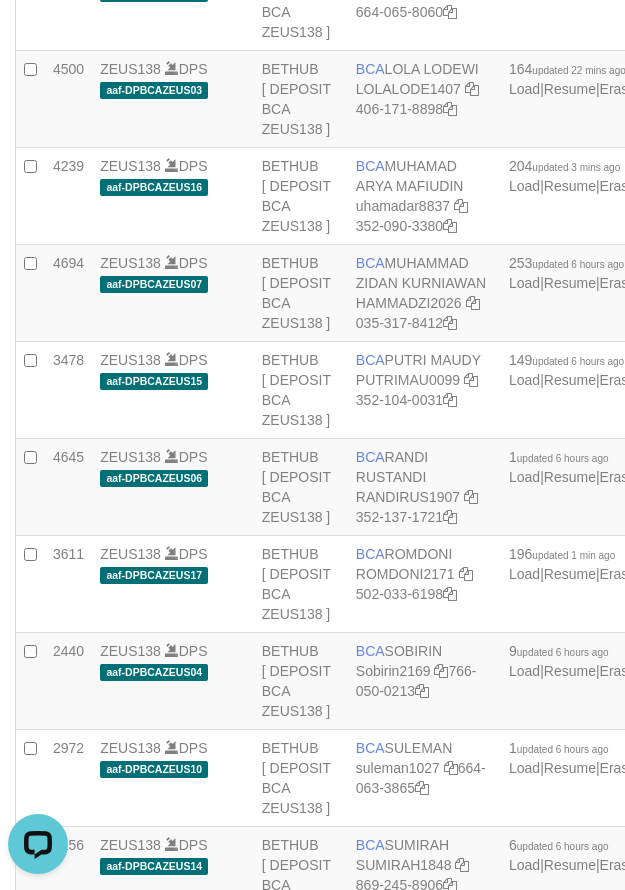 scroll, scrollTop: 0, scrollLeft: 0, axis: both 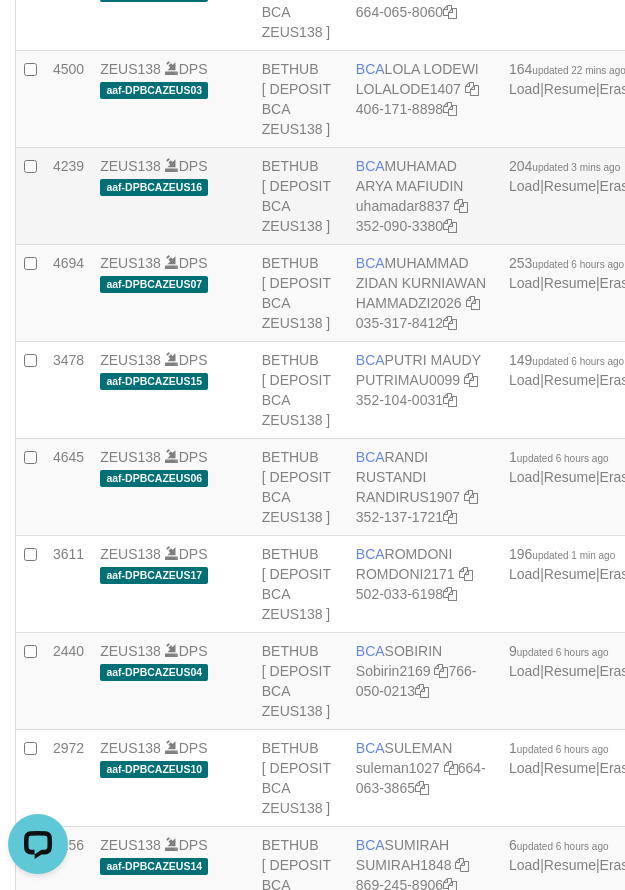 click on "BCA
MUHAMAD ARYA MAFIUDIN
uhamadar8837
352-090-3380" at bounding box center [424, 196] 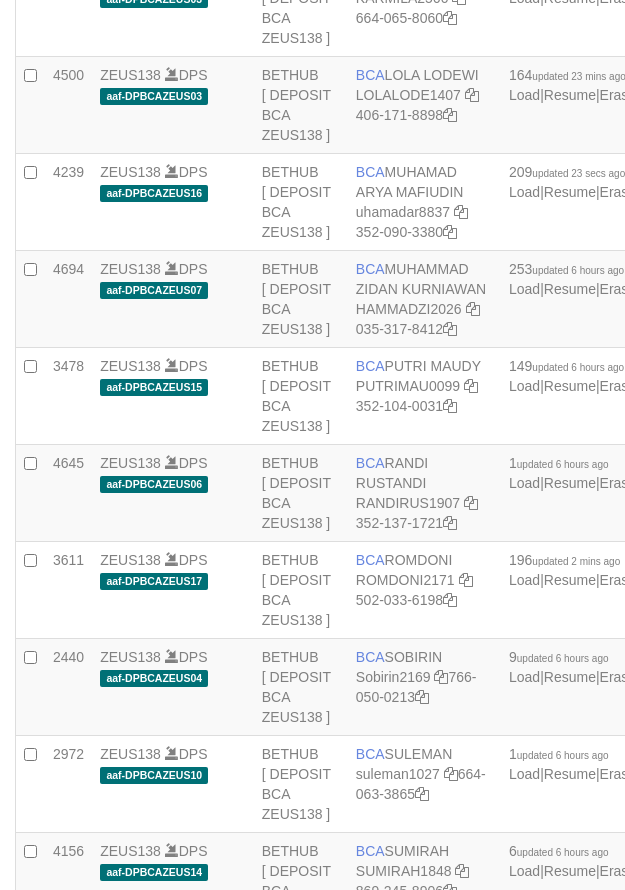 scroll, scrollTop: 1868, scrollLeft: 0, axis: vertical 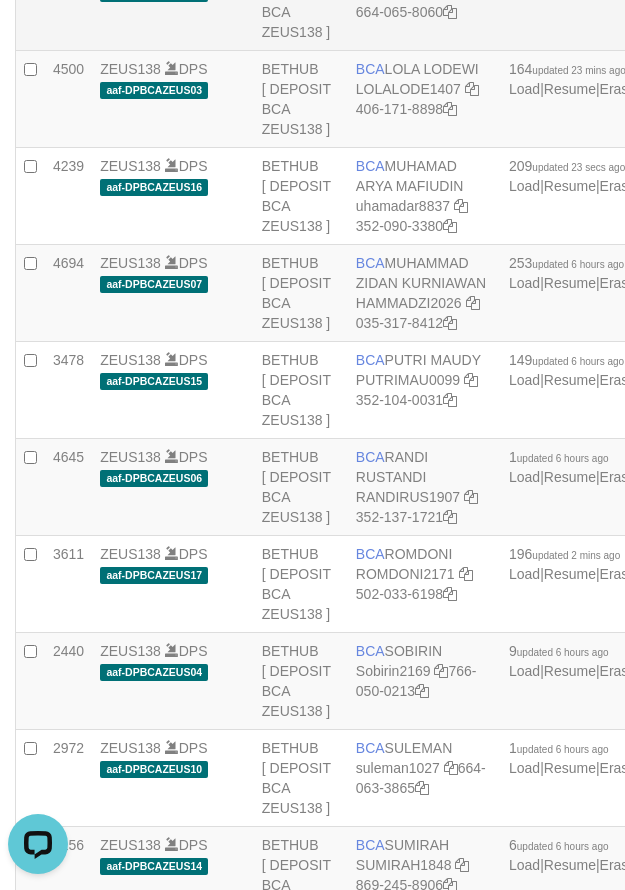 click on "BETHUB
[ DEPOSIT BCA ZEUS138 ]" at bounding box center [301, 2] 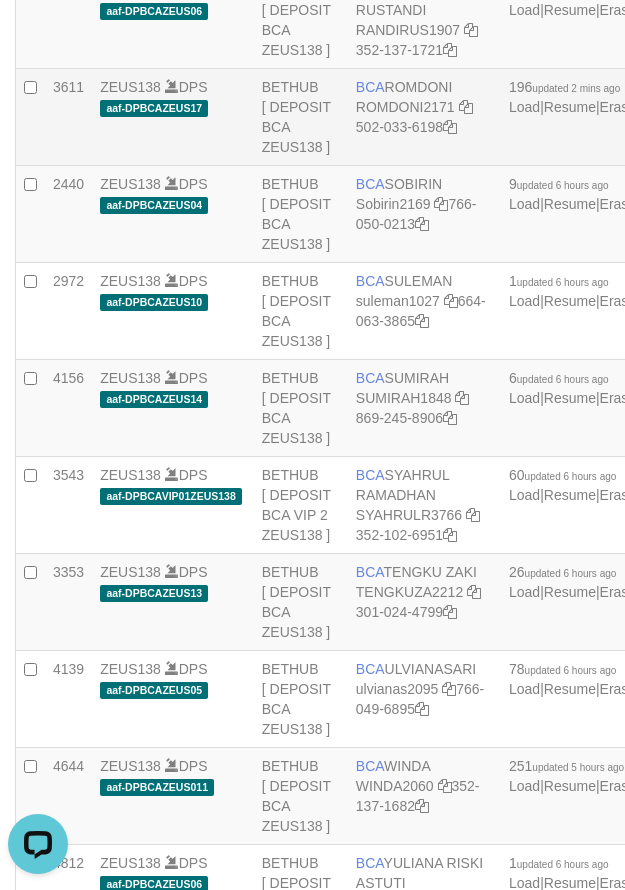 click on "BCA
ROMDONI
ROMDONI2171
502-033-6198" at bounding box center (424, 117) 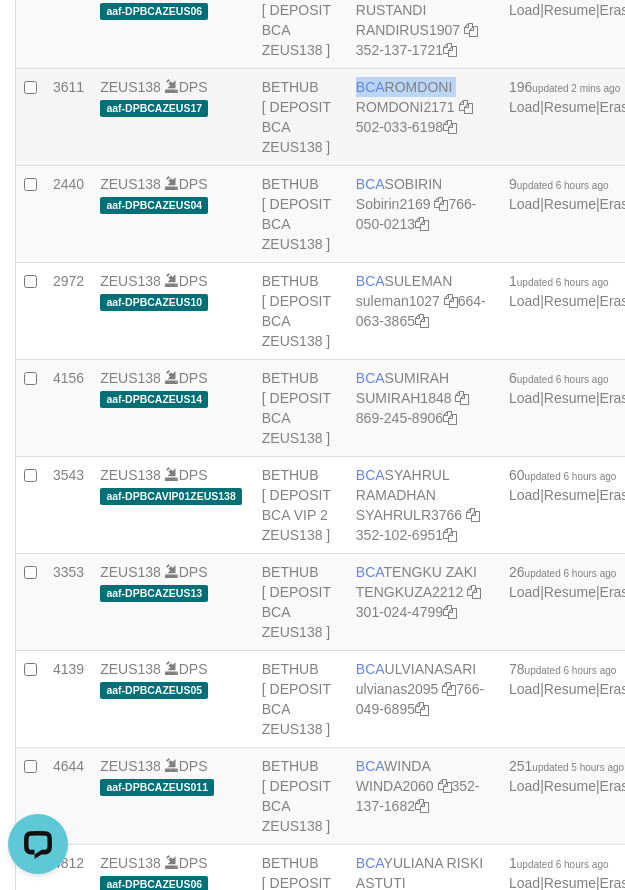 click on "BCA
ROMDONI
ROMDONI2171
502-033-6198" at bounding box center [424, 117] 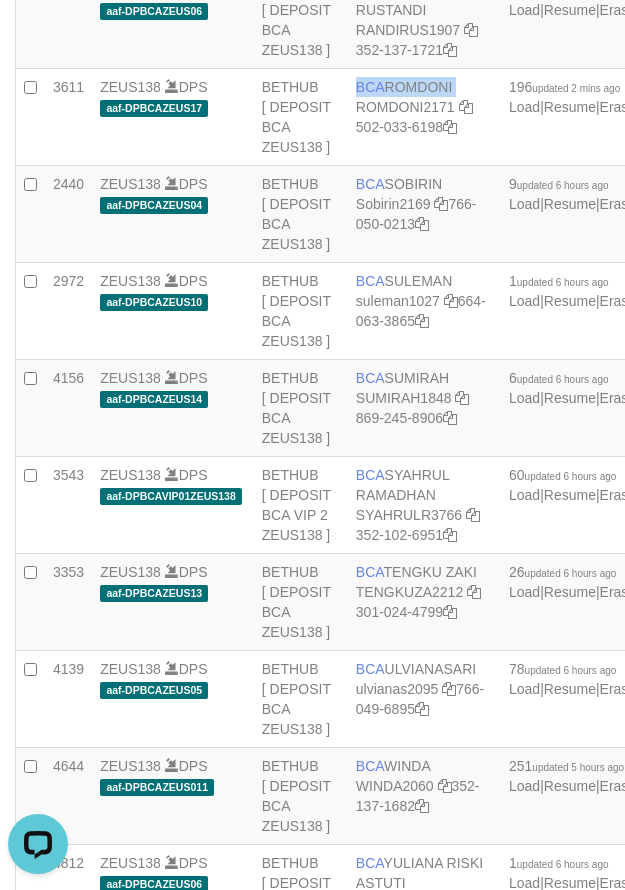 copy on "BCA
ROMDONI" 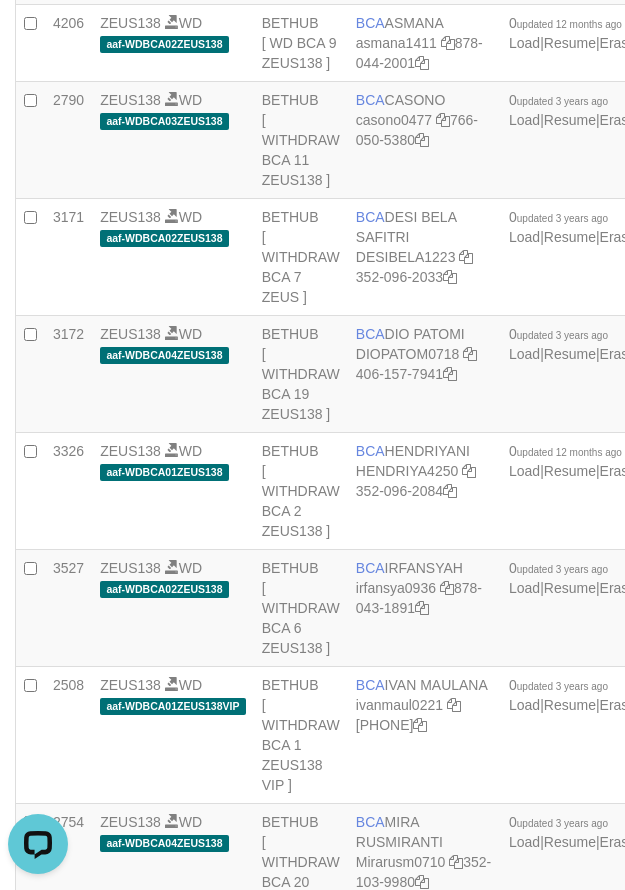 scroll, scrollTop: 113, scrollLeft: 0, axis: vertical 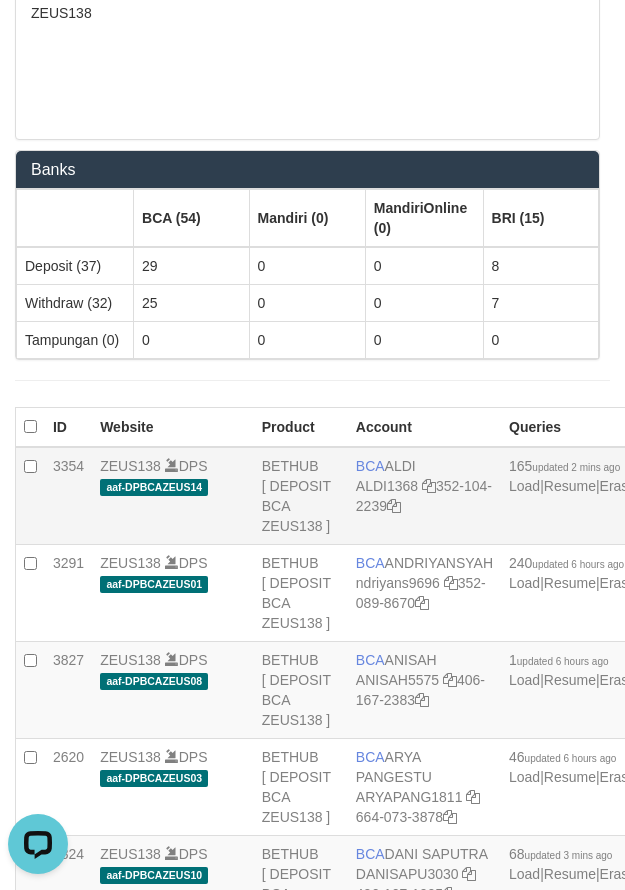 click on "BCA
ALDI
ALDI1368
352-104-2239" at bounding box center [424, 496] 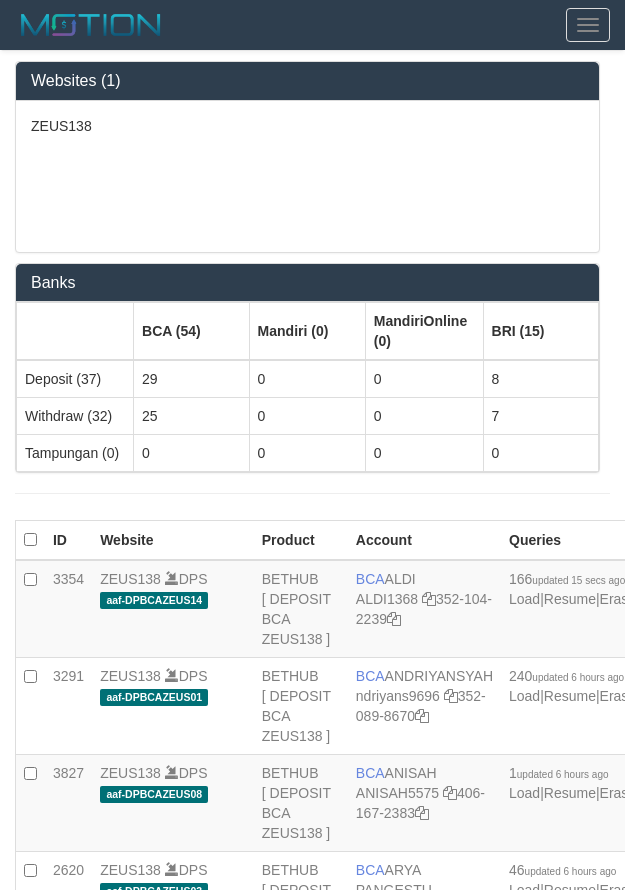 scroll, scrollTop: 113, scrollLeft: 0, axis: vertical 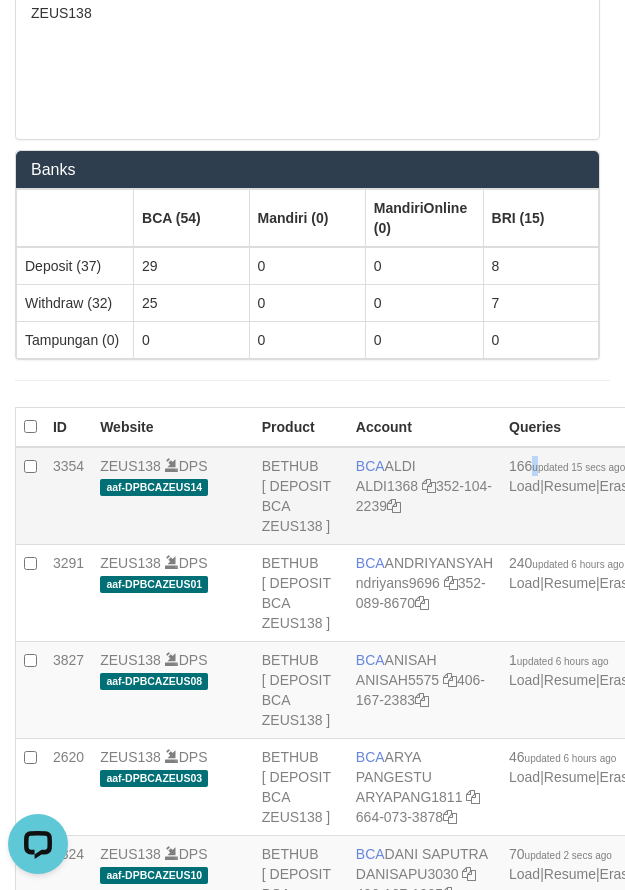 click on "166
updated 15 secs ago" at bounding box center [567, 466] 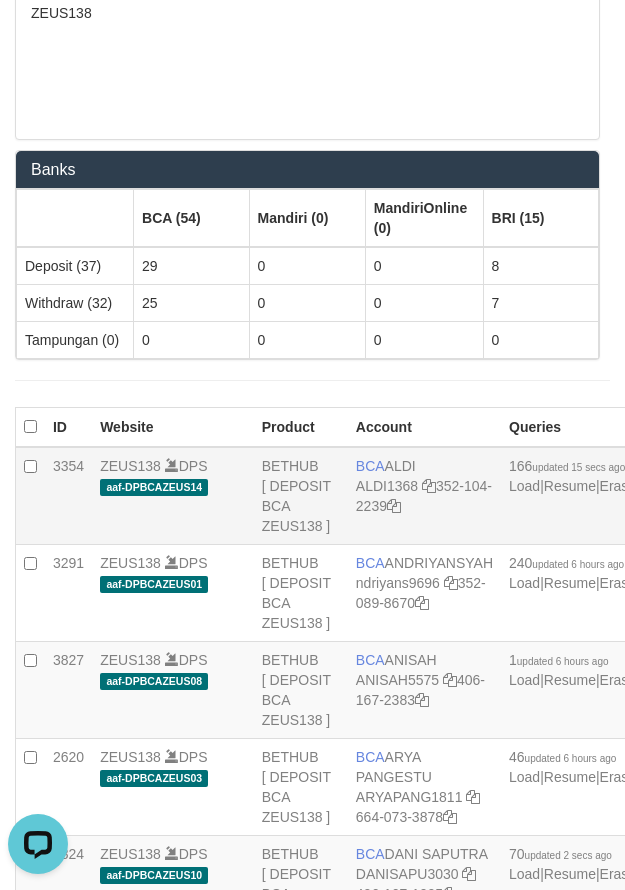 scroll, scrollTop: 581, scrollLeft: 0, axis: vertical 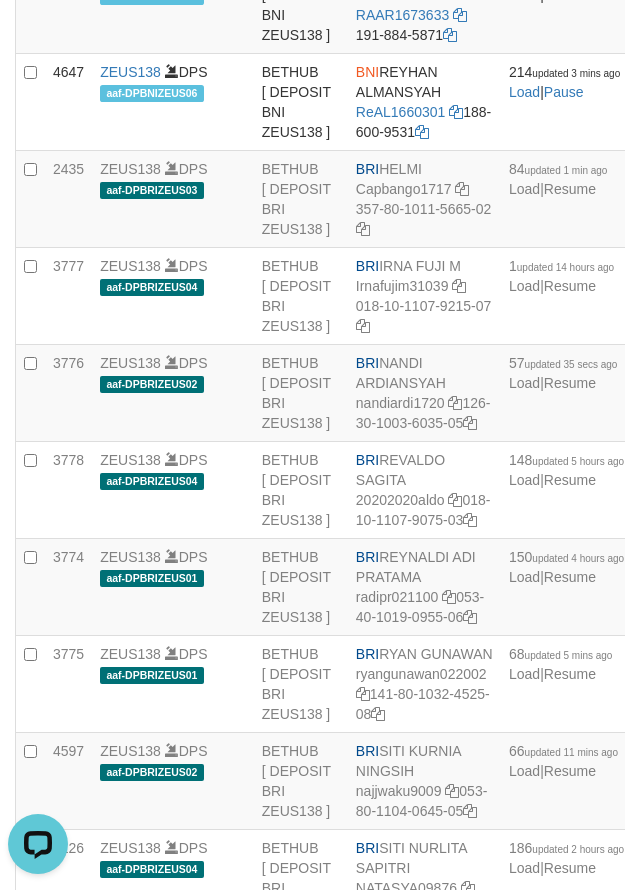 click on "BNI
MUHAMMAD RANDY
MURA1520788
144-666-5462" at bounding box center (424, -92) 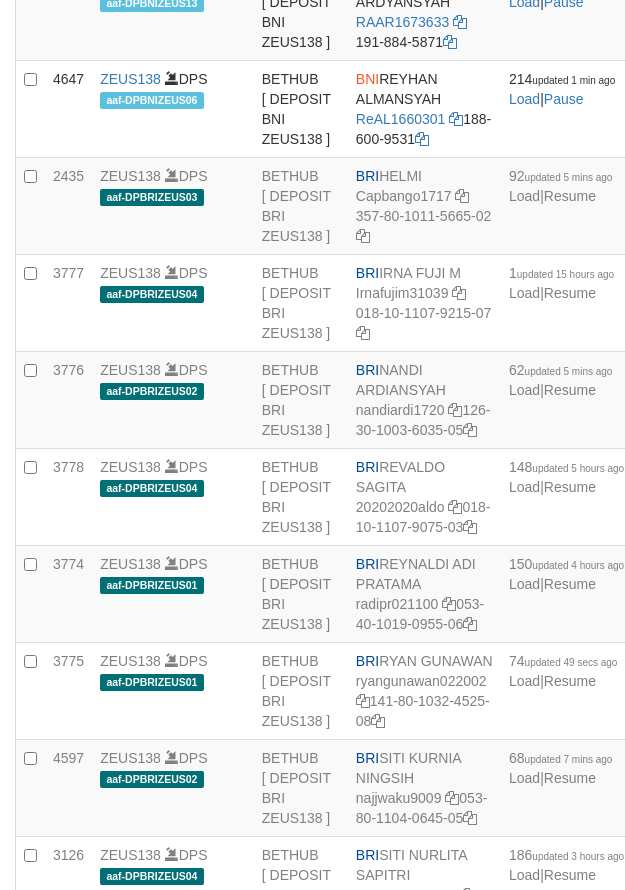 scroll, scrollTop: 3708, scrollLeft: 0, axis: vertical 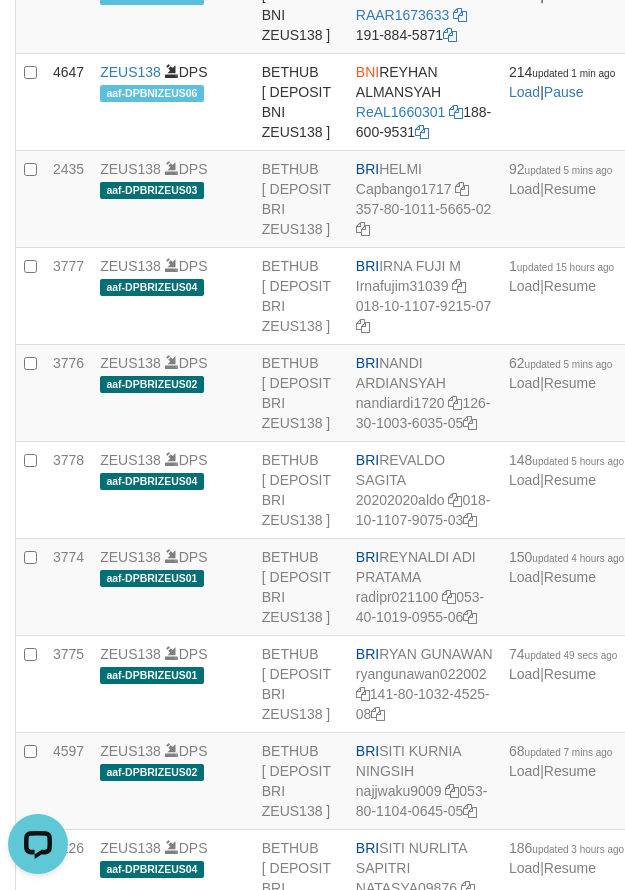 drag, startPoint x: 489, startPoint y: 372, endPoint x: 509, endPoint y: 374, distance: 20.09975 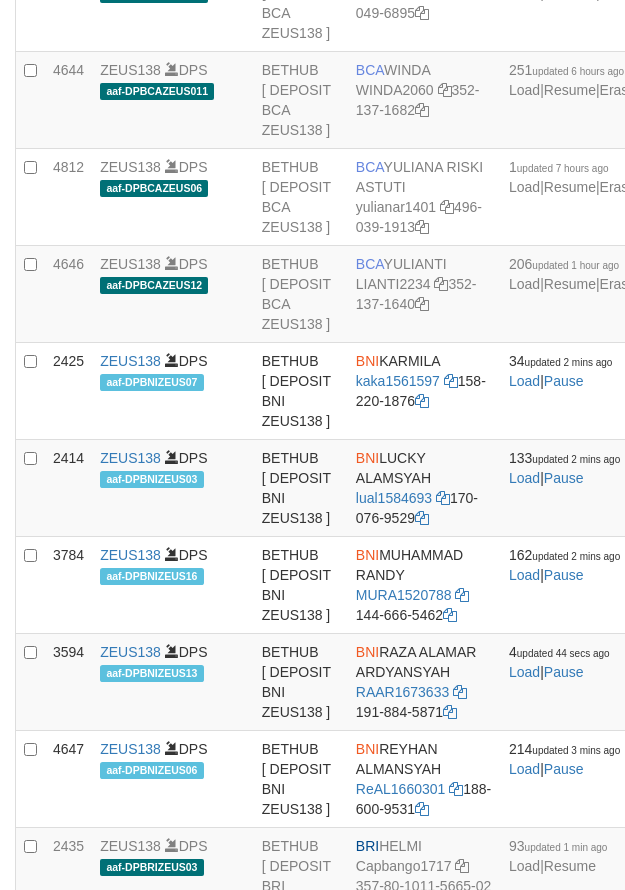 scroll, scrollTop: 3037, scrollLeft: 0, axis: vertical 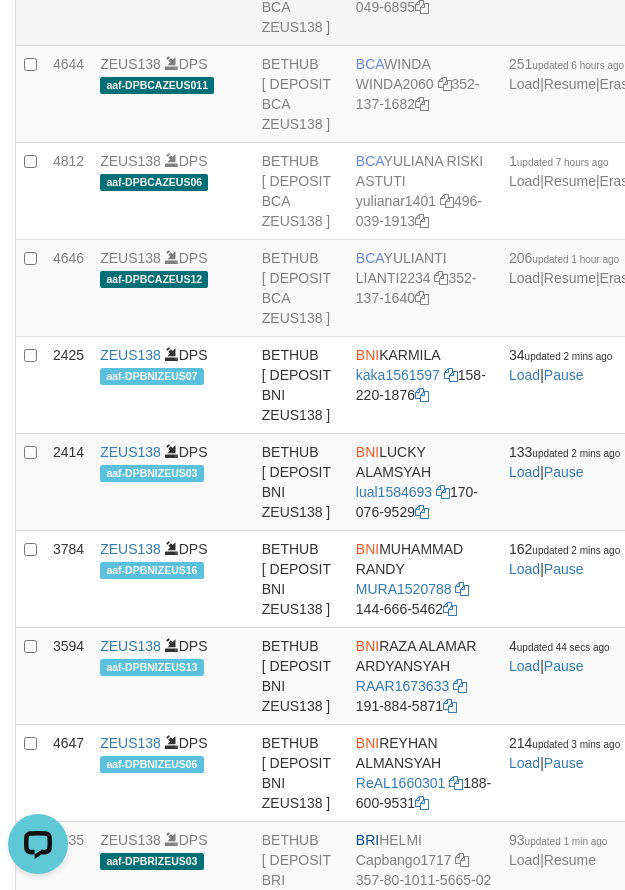 click on "ulvianas2095" at bounding box center [397, -13] 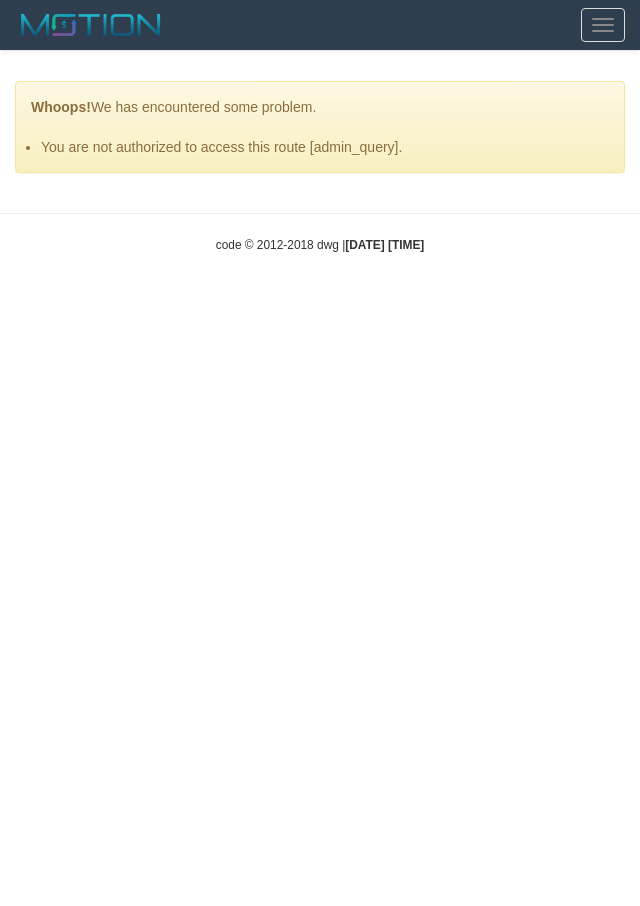 scroll, scrollTop: 0, scrollLeft: 0, axis: both 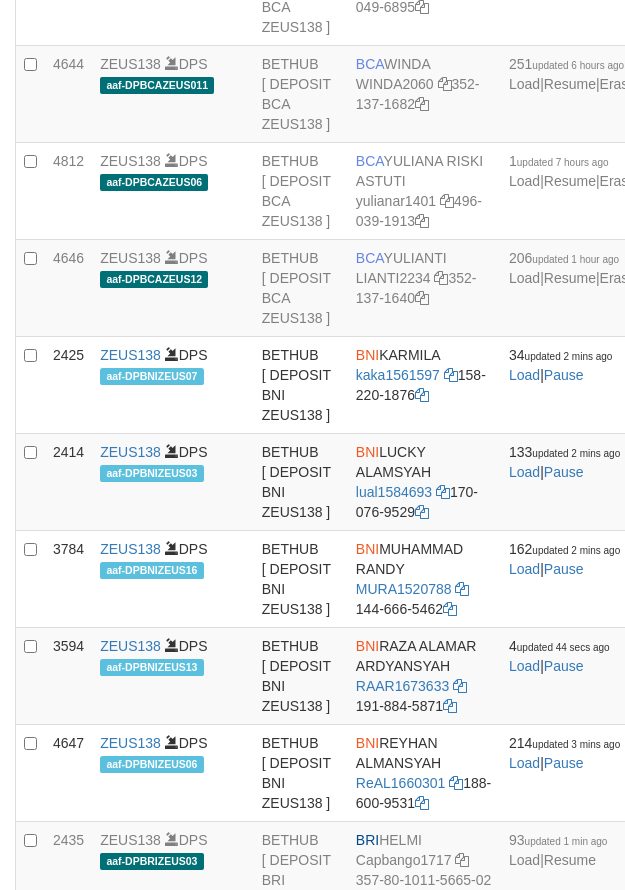 click on "BCA
TENGKU ZAKI
TENGKUZA2212
301-024-4799" at bounding box center [424, -100] 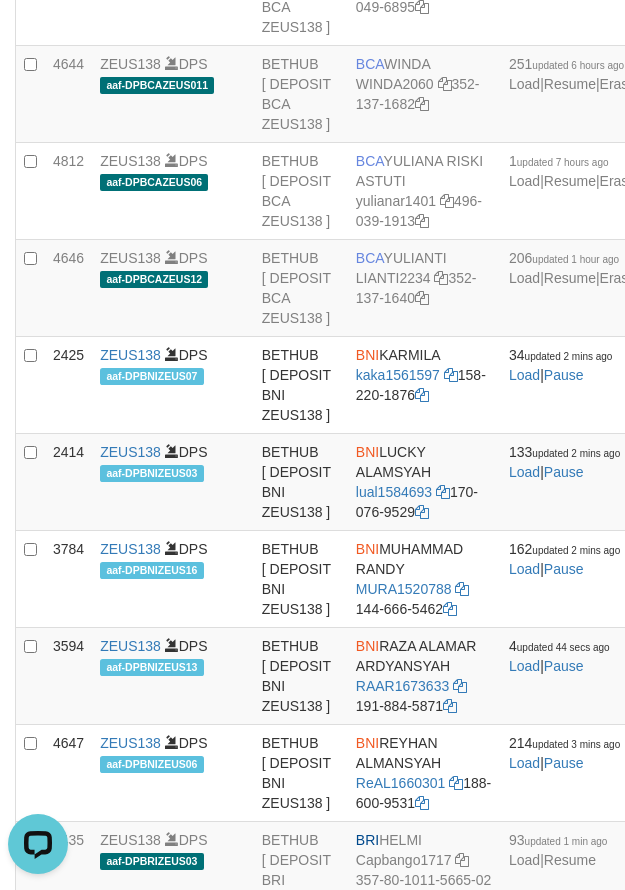 scroll, scrollTop: 0, scrollLeft: 0, axis: both 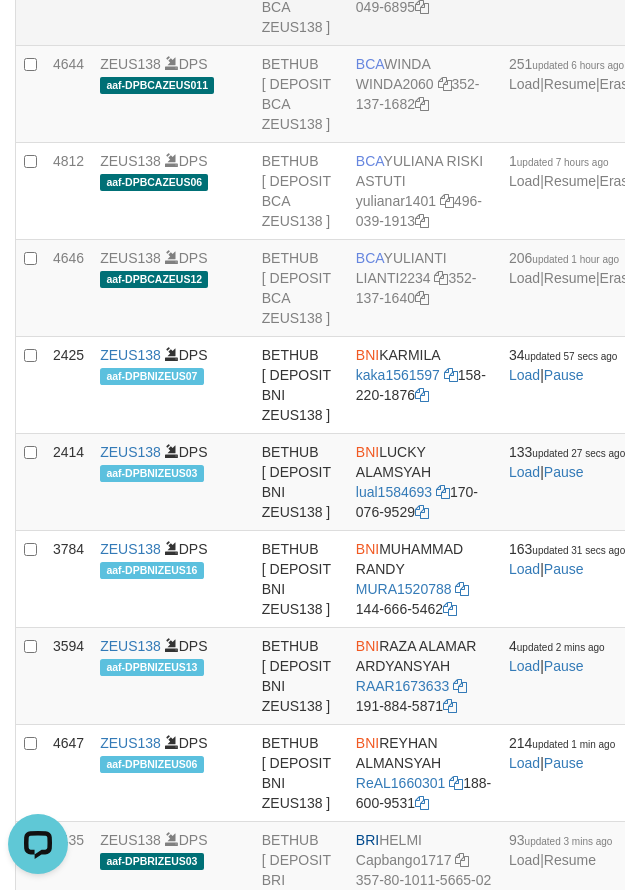 click on "BCA
ULVIANASARI
ulvianas2095
766-049-6895" at bounding box center (424, -3) 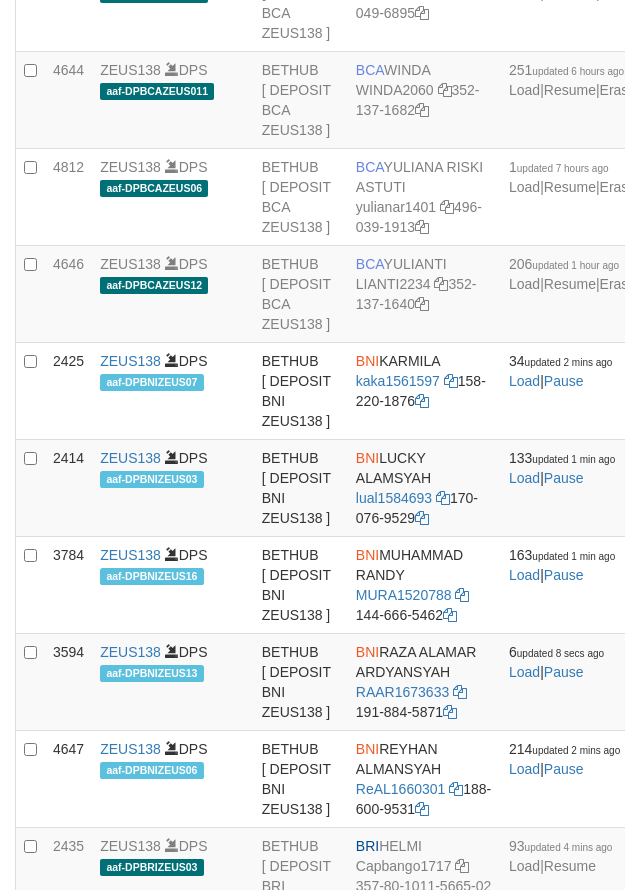 scroll, scrollTop: 3037, scrollLeft: 0, axis: vertical 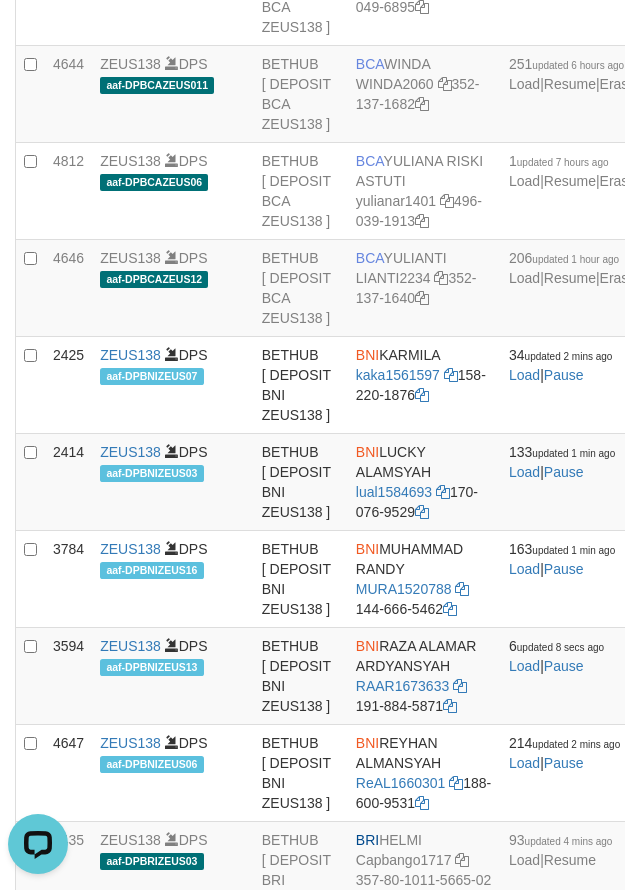click on "3353
ZEUS138
DPS
aaf-DPBCAZEUS13
BETHUB
[ DEPOSIT BCA ZEUS138 ]
BCA
[FIRST] [LAST]
[USERNAME]
[PHONE]
26
updated 7 hours ago
Load
|
Resume
|
EraseTFList
Rp 3.844.932,00
Rp 4.114.569,00
Rp 160.007,00
A
P" at bounding box center (594, -100) 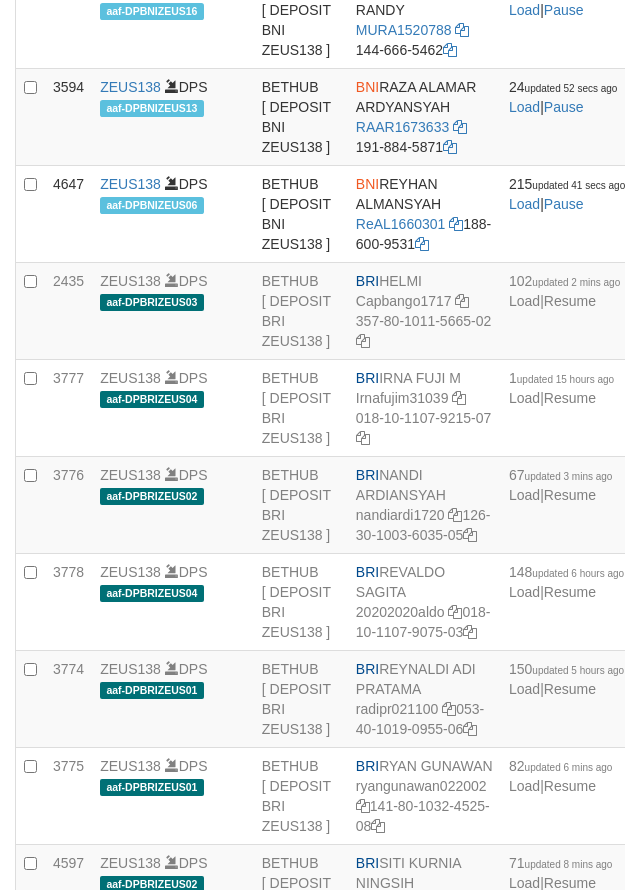 scroll, scrollTop: 3601, scrollLeft: 0, axis: vertical 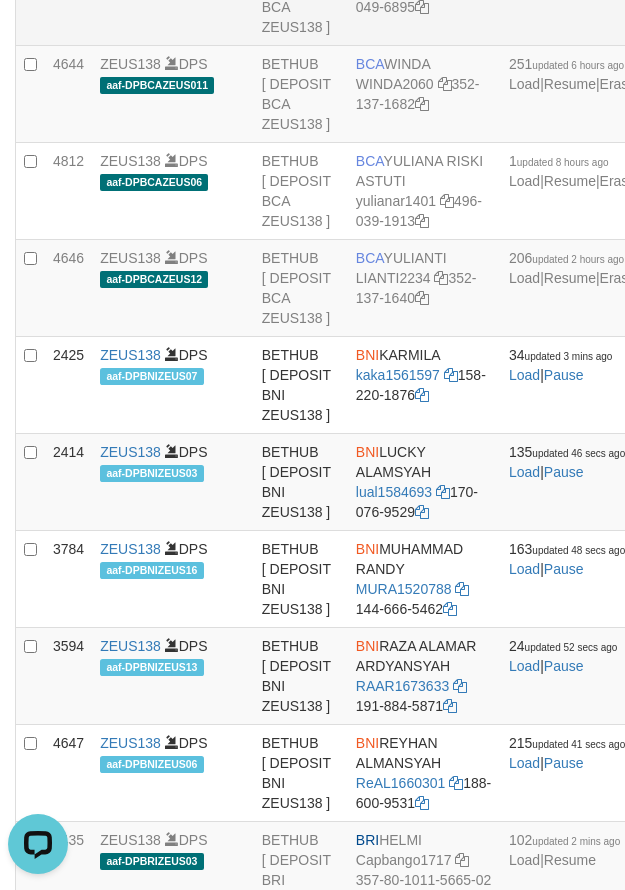 click on "ulvianas2095" at bounding box center (397, -13) 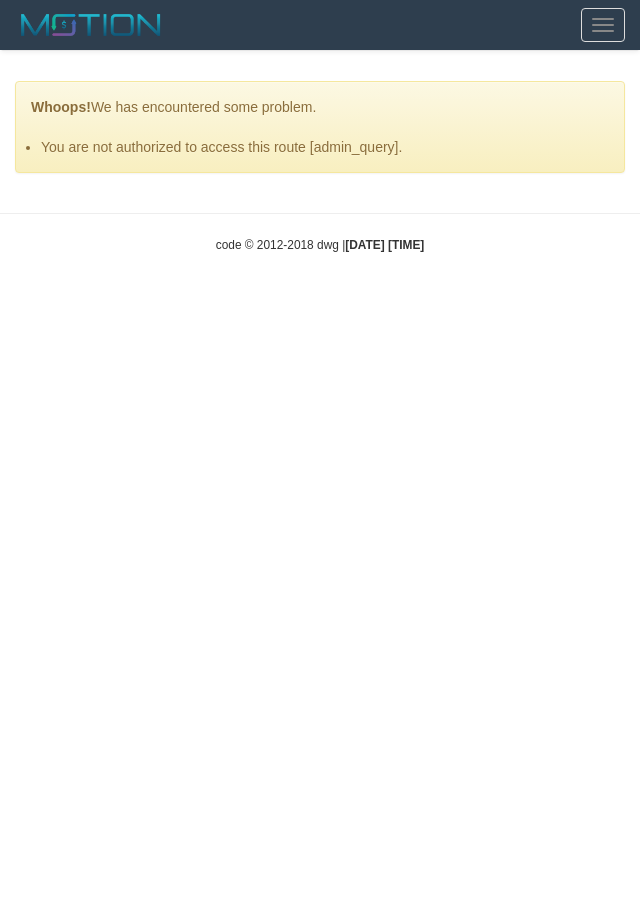 scroll, scrollTop: 0, scrollLeft: 0, axis: both 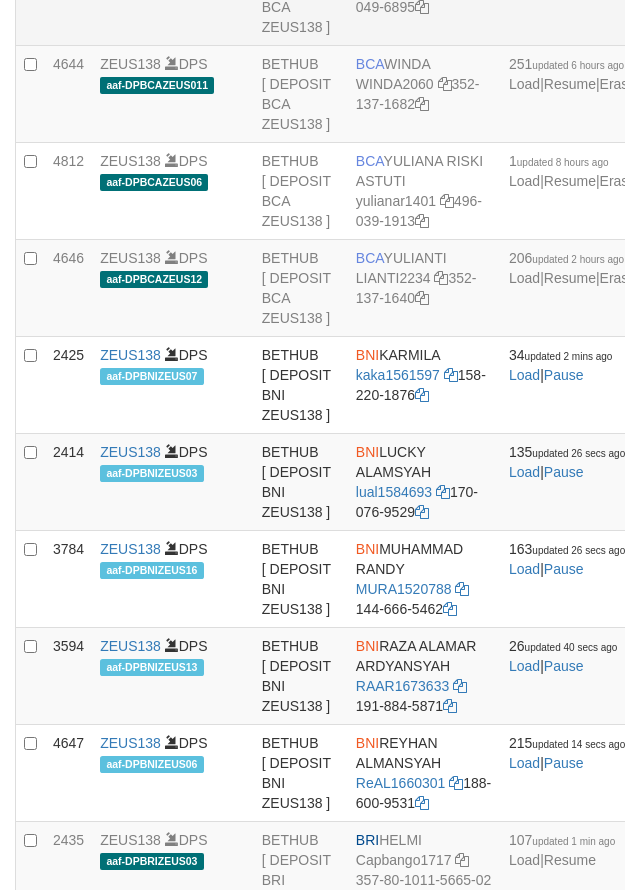 click on "BCA
ULVIANASARI
ulvianas2095
766-049-6895" at bounding box center (424, -3) 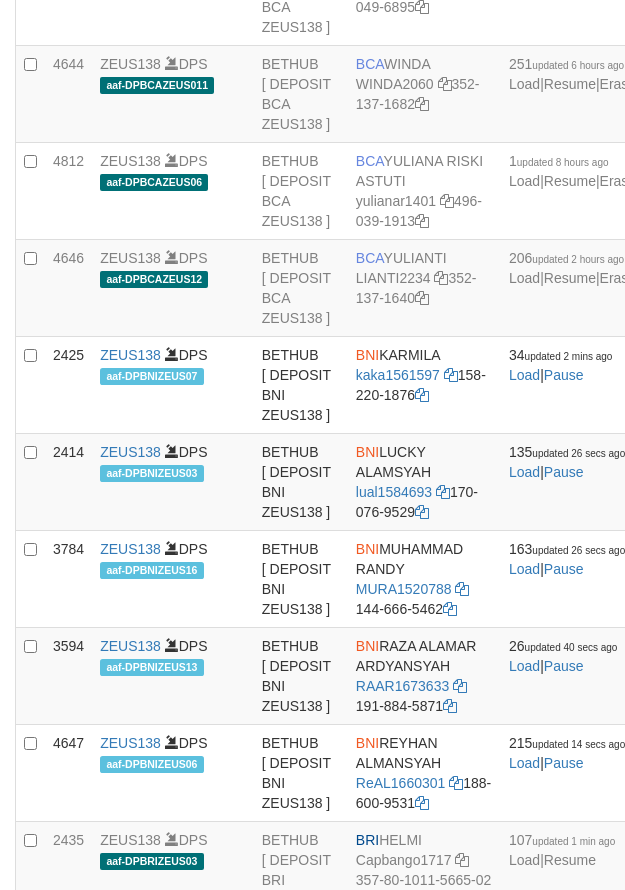 copy on "BCA
ULVIANASARI" 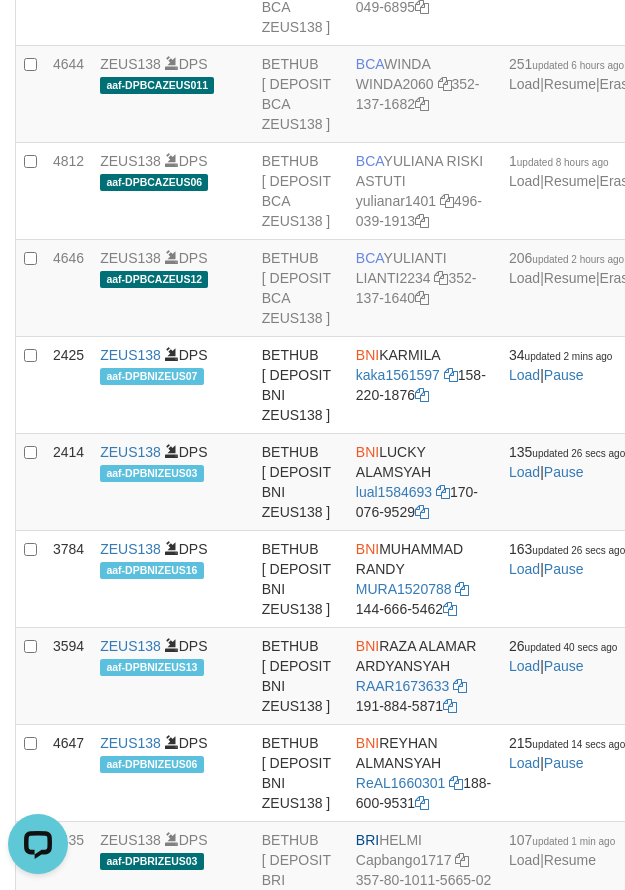 scroll, scrollTop: 0, scrollLeft: 0, axis: both 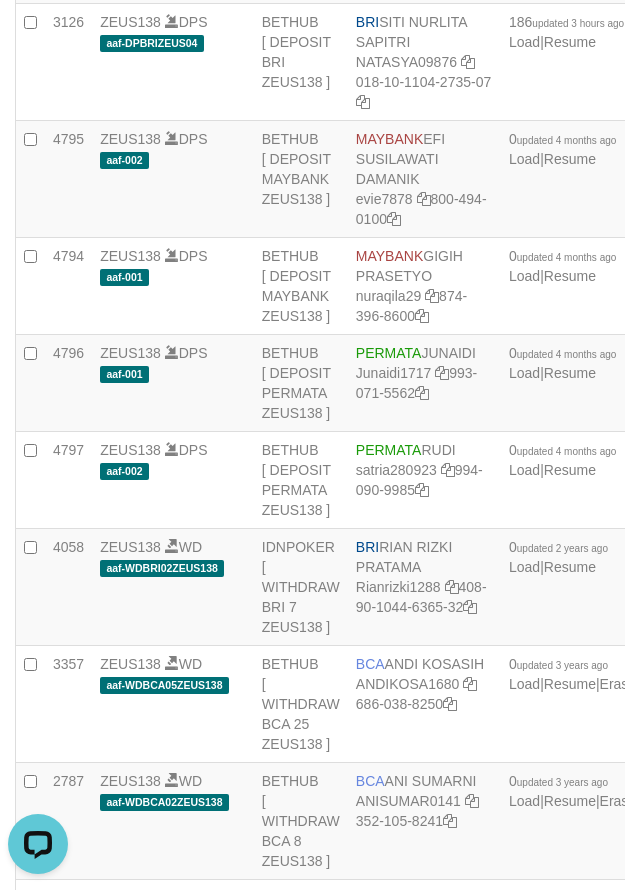 click on "BRI
RYAN GUNAWAN
ryangunawan022002
141-80-1032-4525-08" at bounding box center (424, -142) 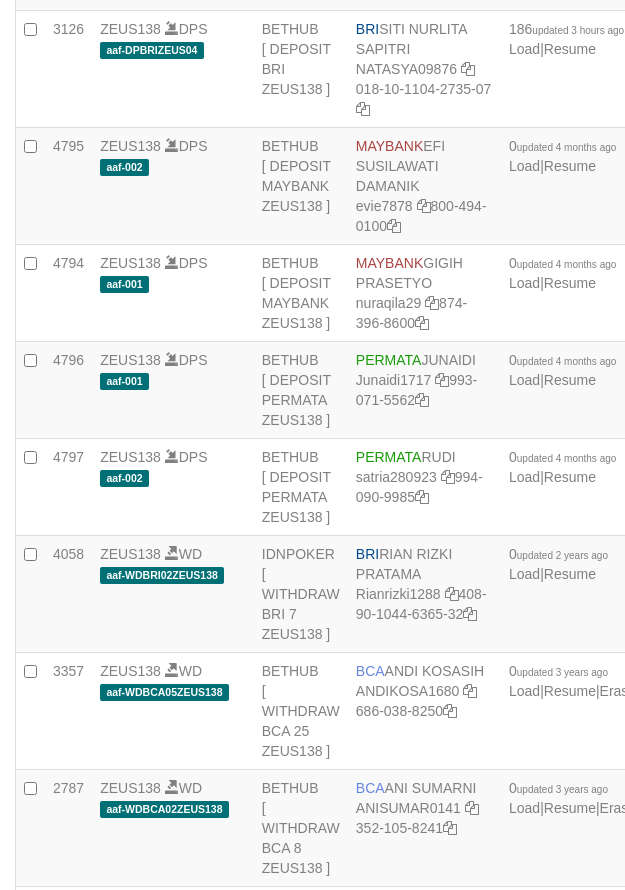 scroll, scrollTop: 4534, scrollLeft: 0, axis: vertical 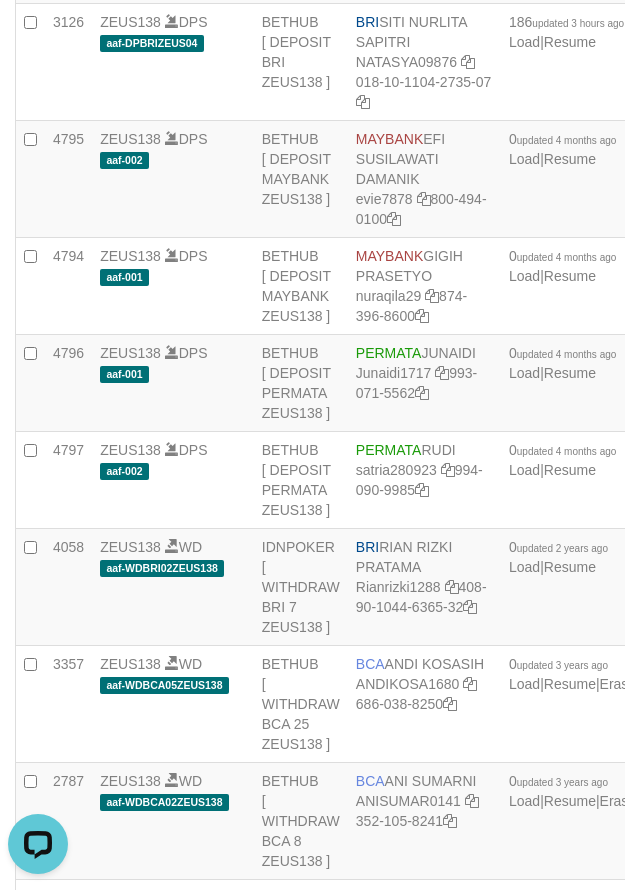 click on "3774
ZEUS138
DPS
aaf-DPBRIZEUS01
BETHUB
[ DEPOSIT BRI ZEUS138 ]
BRI
REYNALDI ADI PRATAMA
radipr021100
053-40-1019-0955-06
150
updated 5 hours ago
Load
|
Resume
Rp 14.230.886,00
Rp 14.300.886,00
Rp 100.000,00
A
P" at bounding box center (594, -239) 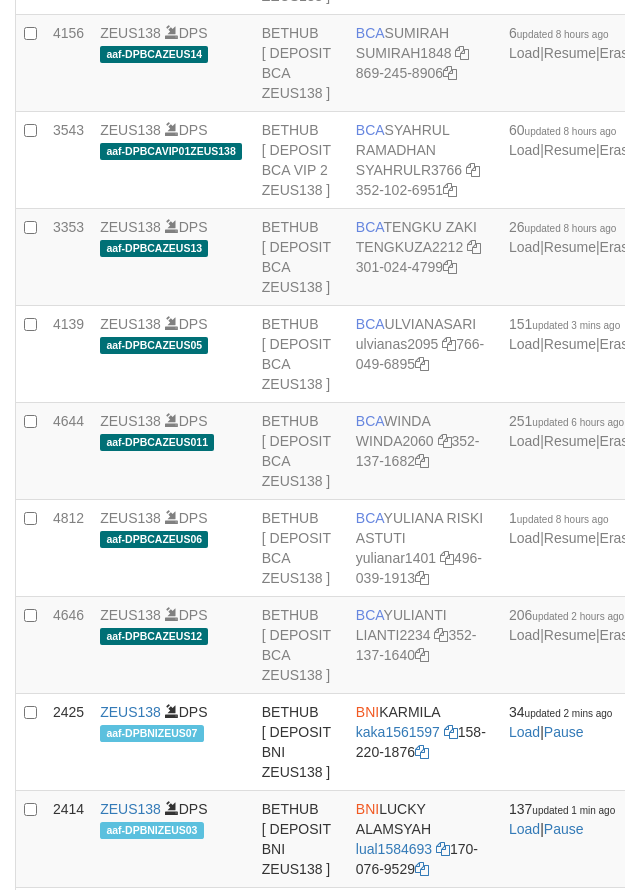 click on "BCA
[LAST]
[USERNAME]
[PHONE]" at bounding box center [424, 63] 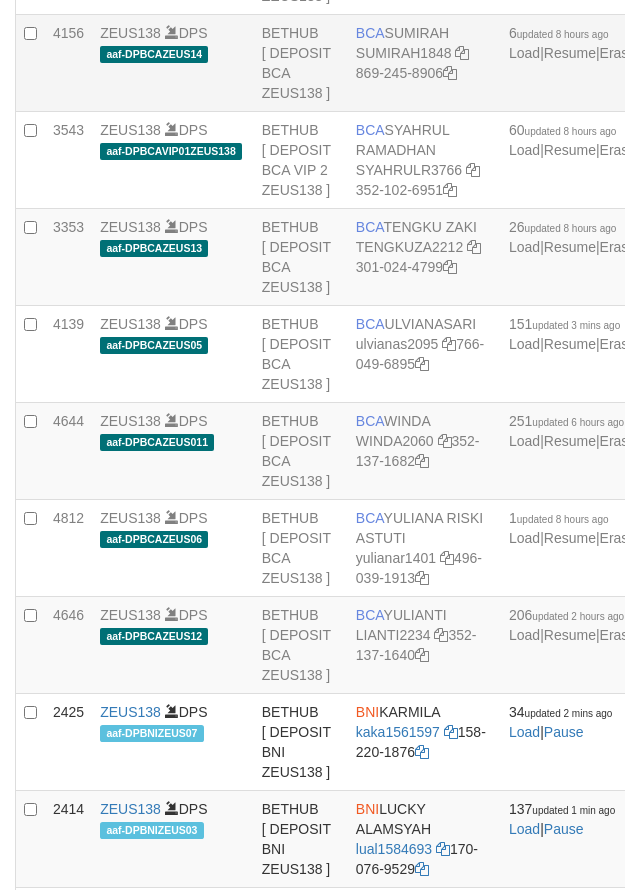 click on "BCA
[LAST]
[USERNAME]
[PHONE]" at bounding box center (424, 63) 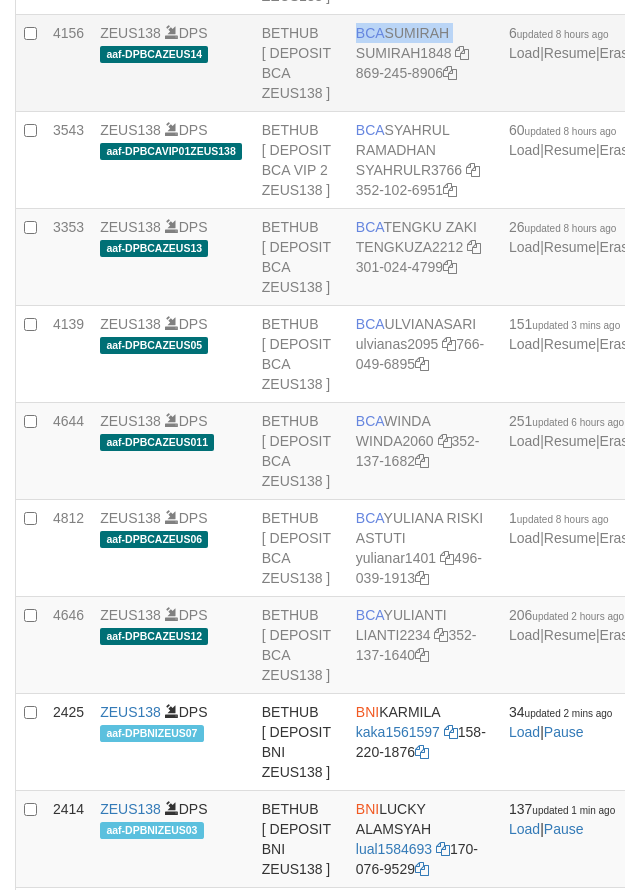 click on "BCA
[LAST]
[USERNAME]
[PHONE]" at bounding box center [424, 63] 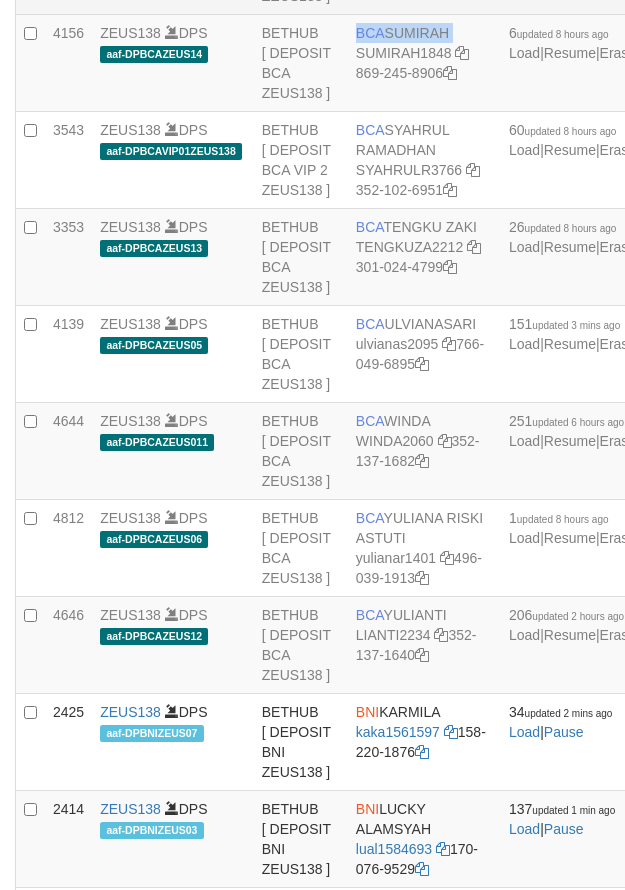 copy on "BCA
SUMIRAH" 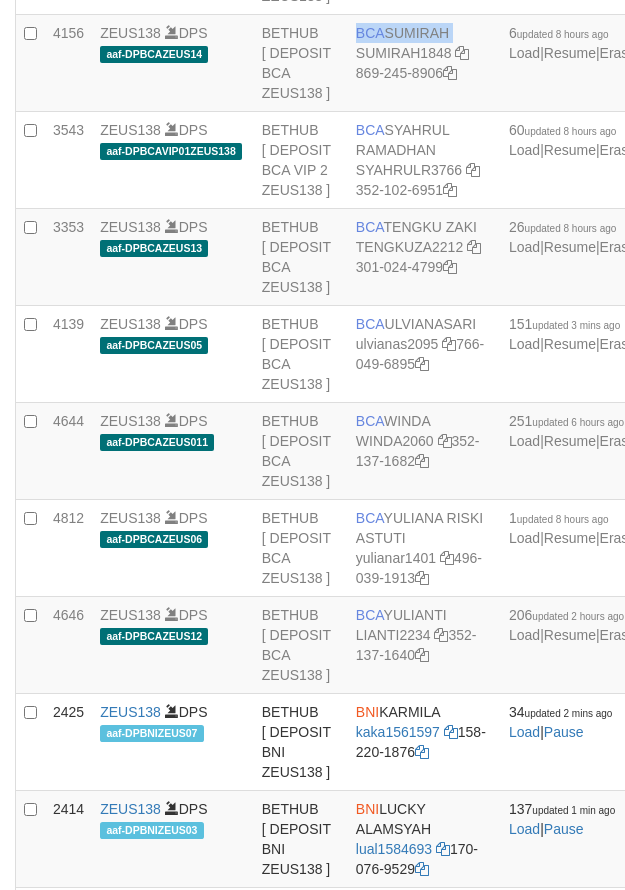 scroll, scrollTop: 2686, scrollLeft: 0, axis: vertical 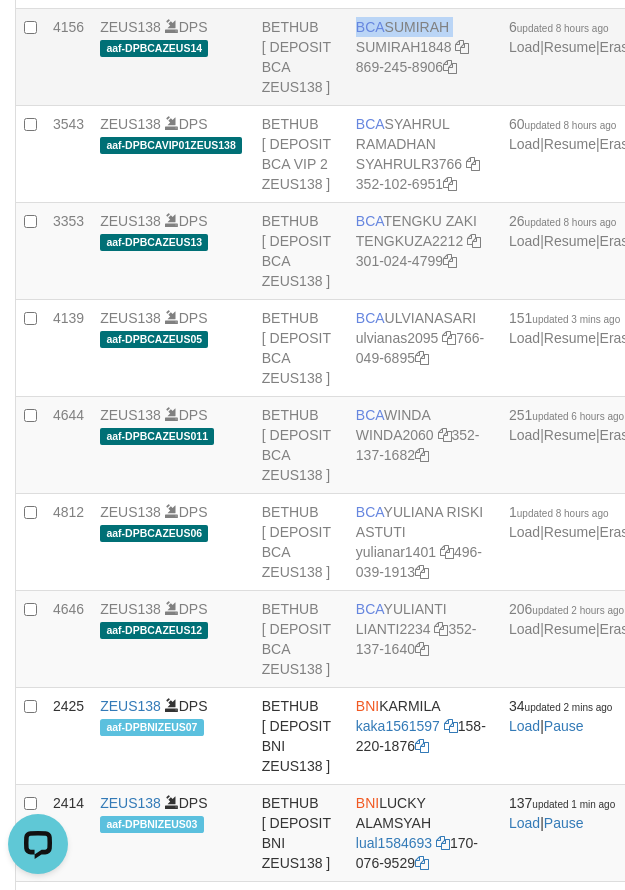 click on "BCA
SUMIRAH
SUMIRAH1848
869-245-8906" at bounding box center (424, 57) 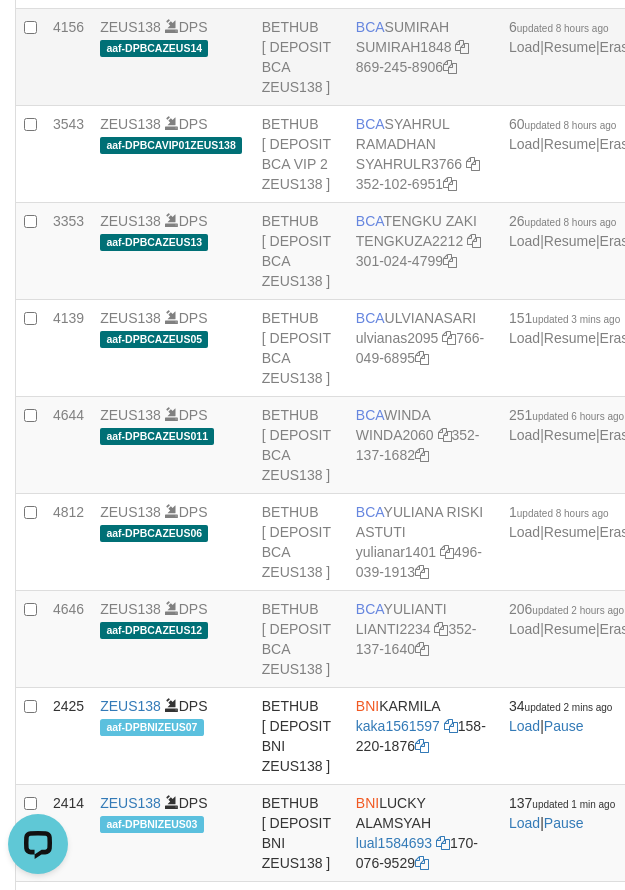 click on "BCA
SUMIRAH
SUMIRAH1848
869-245-8906" at bounding box center [424, 57] 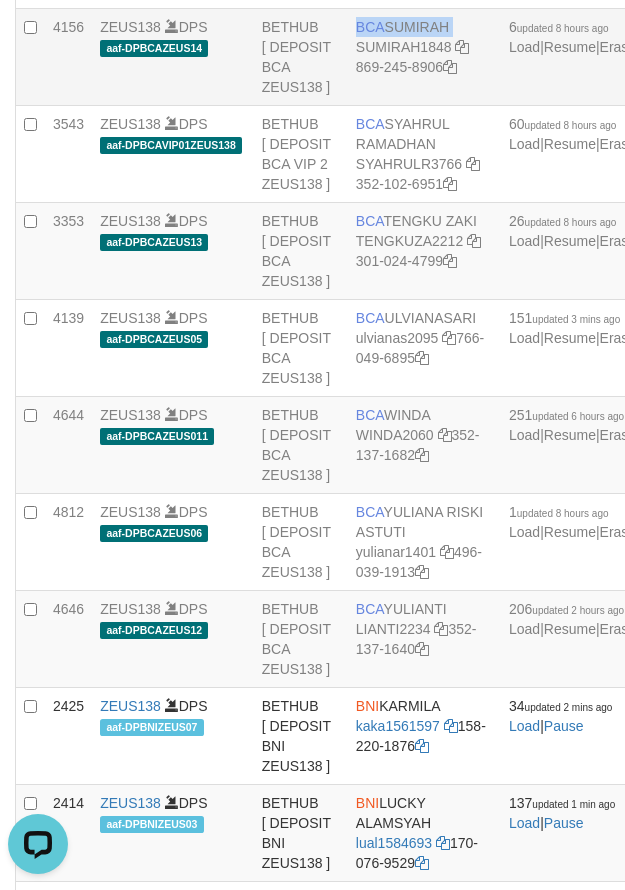 click on "BCA
SUMIRAH
SUMIRAH1848
869-245-8906" at bounding box center (424, 57) 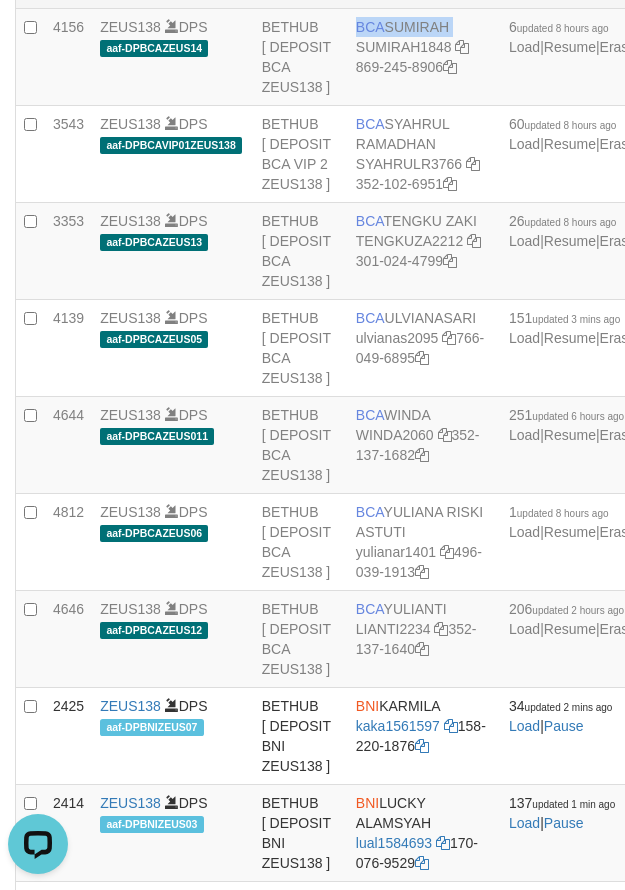 drag, startPoint x: 551, startPoint y: 362, endPoint x: 587, endPoint y: 362, distance: 36 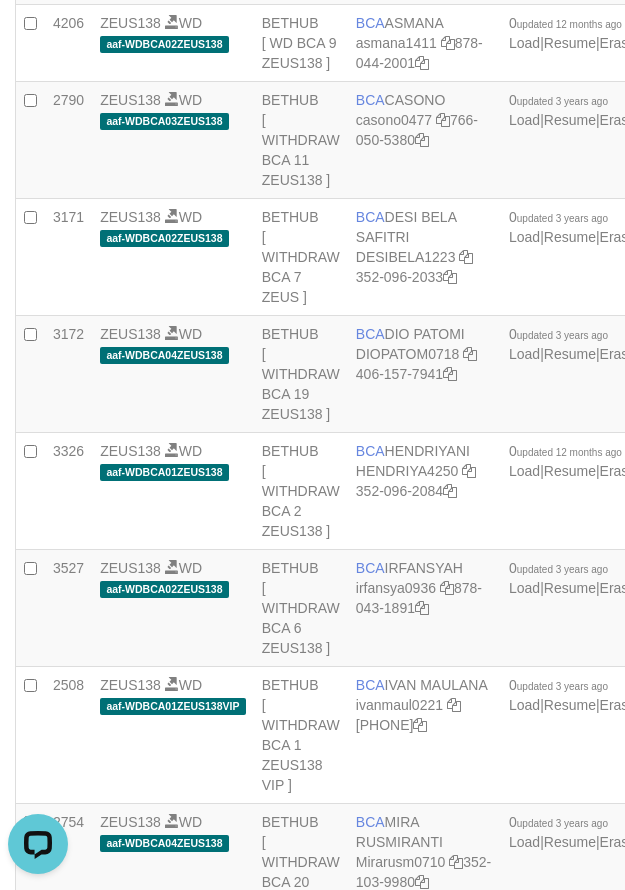 scroll, scrollTop: 113, scrollLeft: 0, axis: vertical 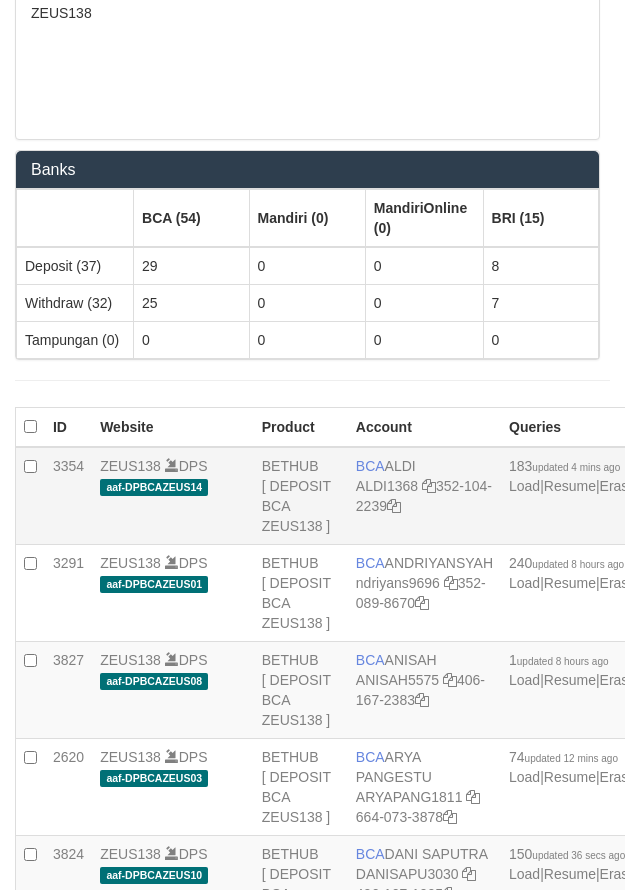 click on "BCA" at bounding box center (370, 466) 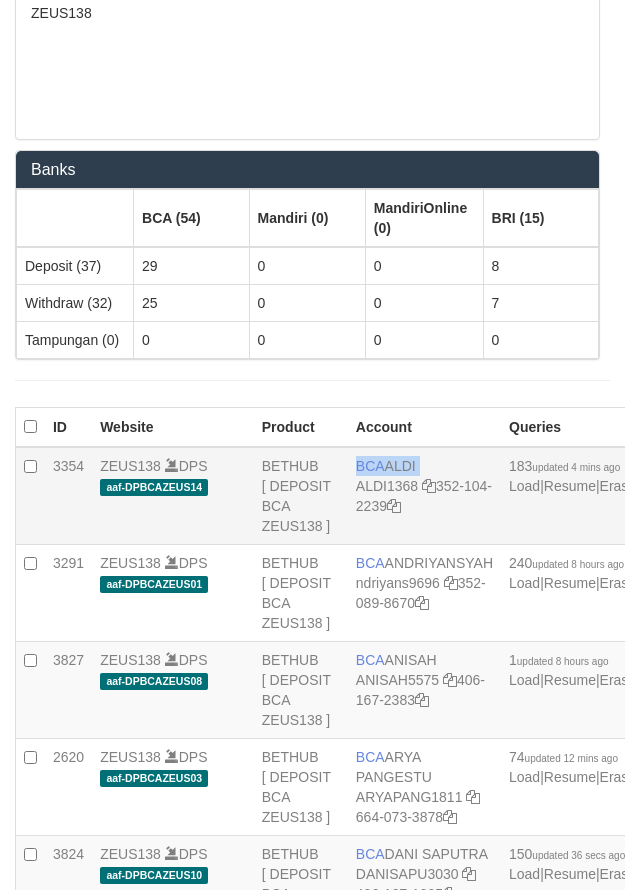 click on "BCA" at bounding box center (370, 466) 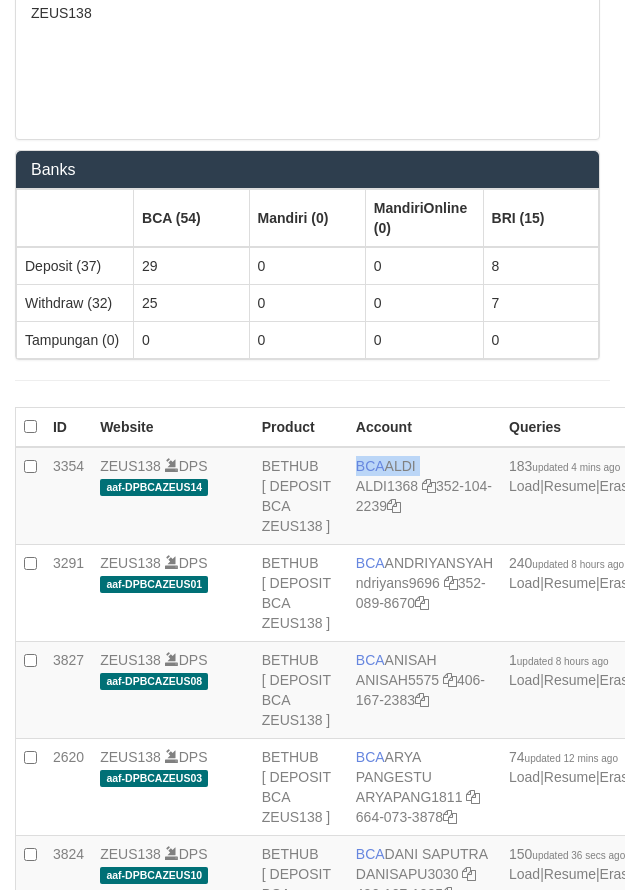 copy on "BCA
ALDI" 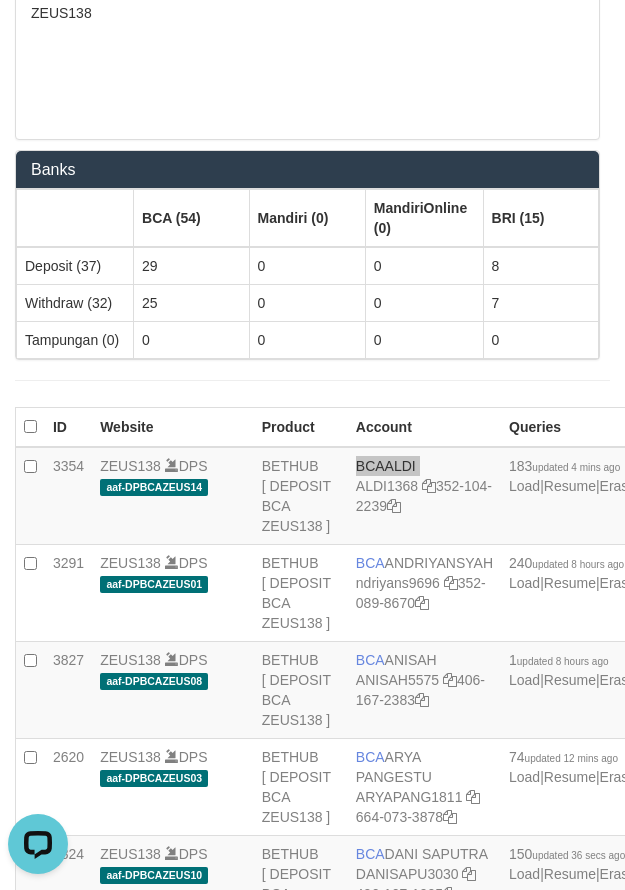 scroll, scrollTop: 0, scrollLeft: 0, axis: both 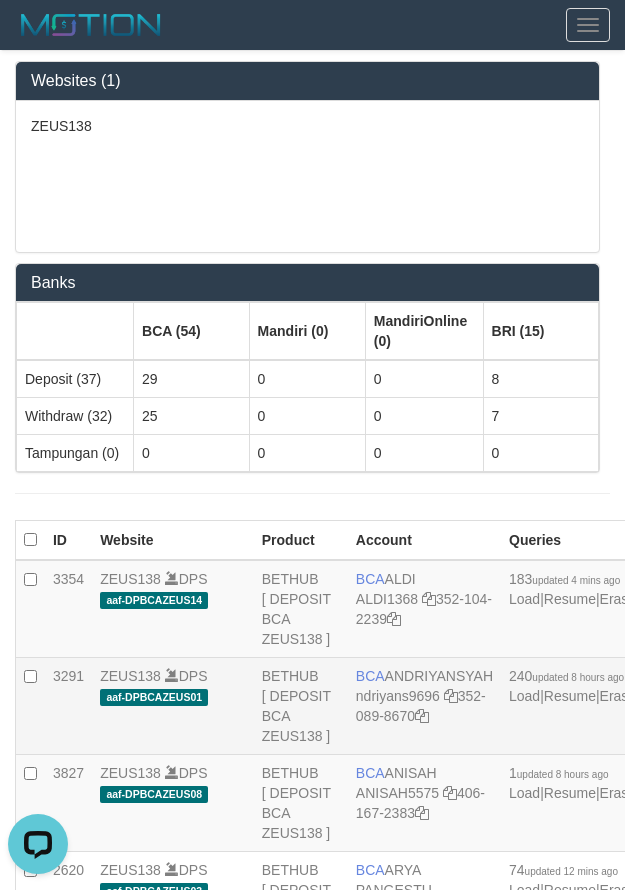 click on "BCA
ANDRIYANSYAH
ndriyans9696
352-089-8670" at bounding box center (424, 706) 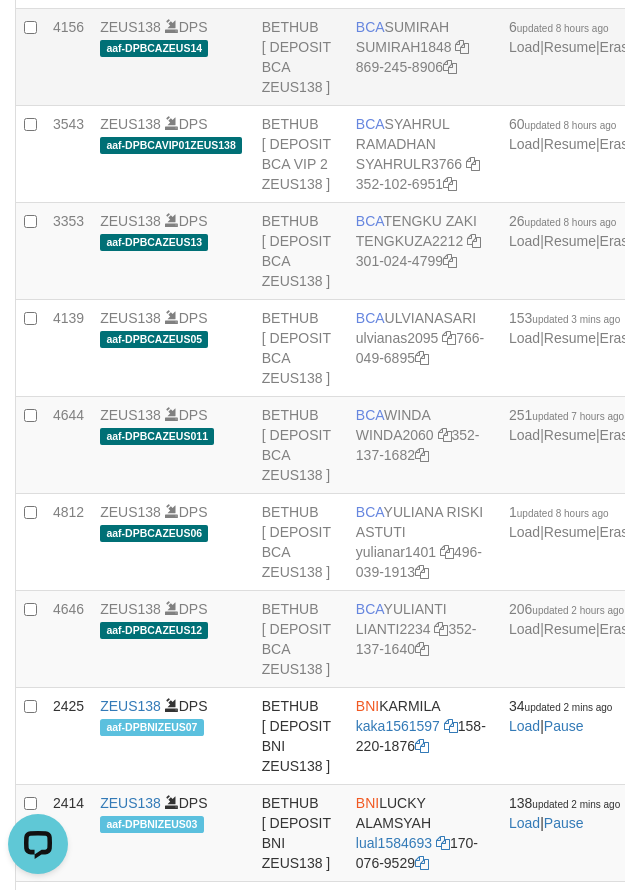 click on "BCA
SUMIRAH
SUMIRAH1848
869-245-8906" at bounding box center [424, 57] 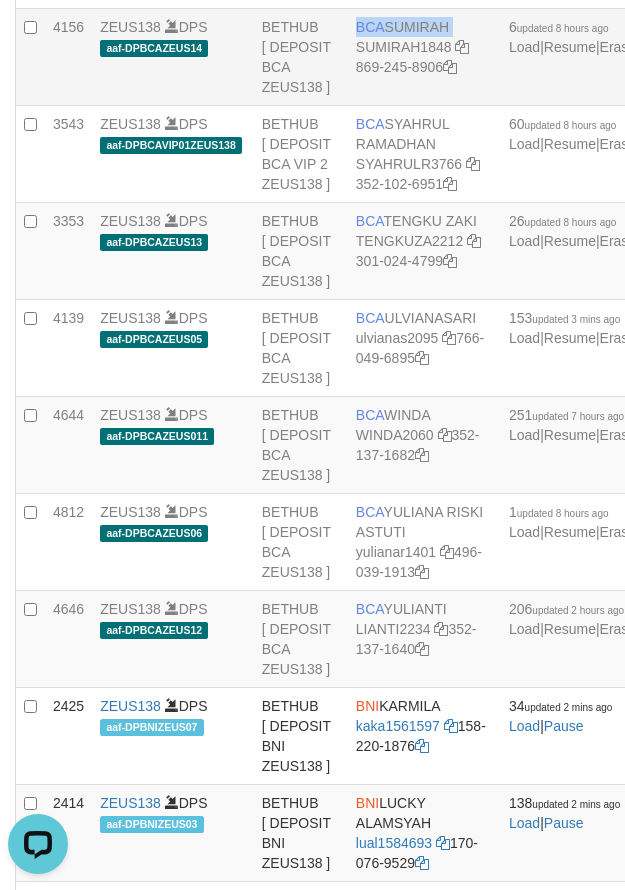 click on "BCA
SUMIRAH
SUMIRAH1848
869-245-8906" at bounding box center [424, 57] 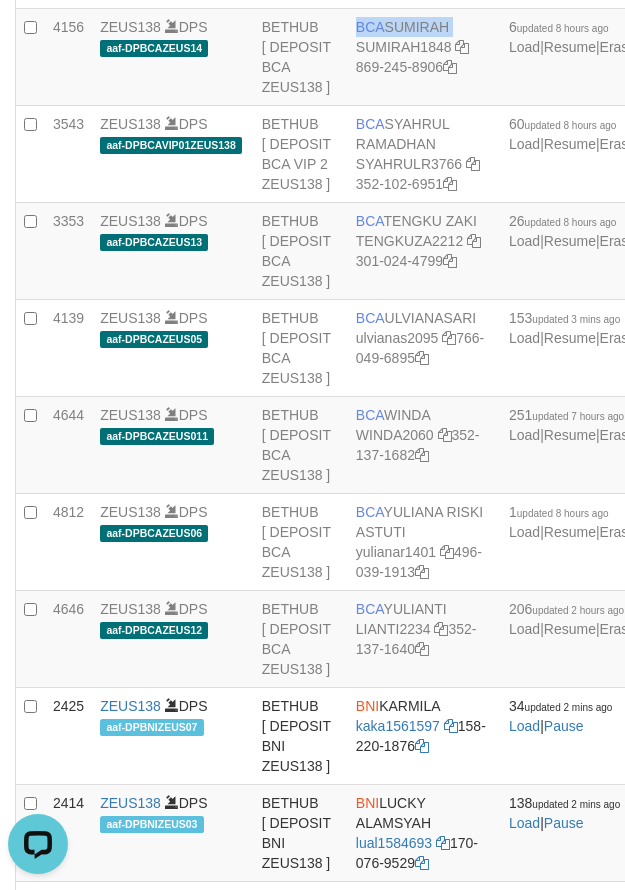 copy on "BCA
SUMIRAH" 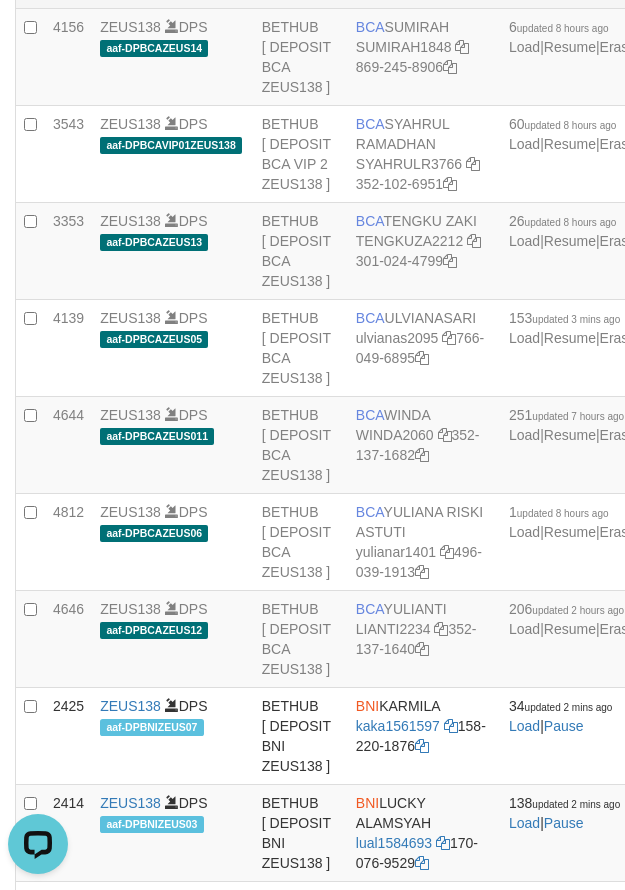 drag, startPoint x: 338, startPoint y: 324, endPoint x: 390, endPoint y: 323, distance: 52.009613 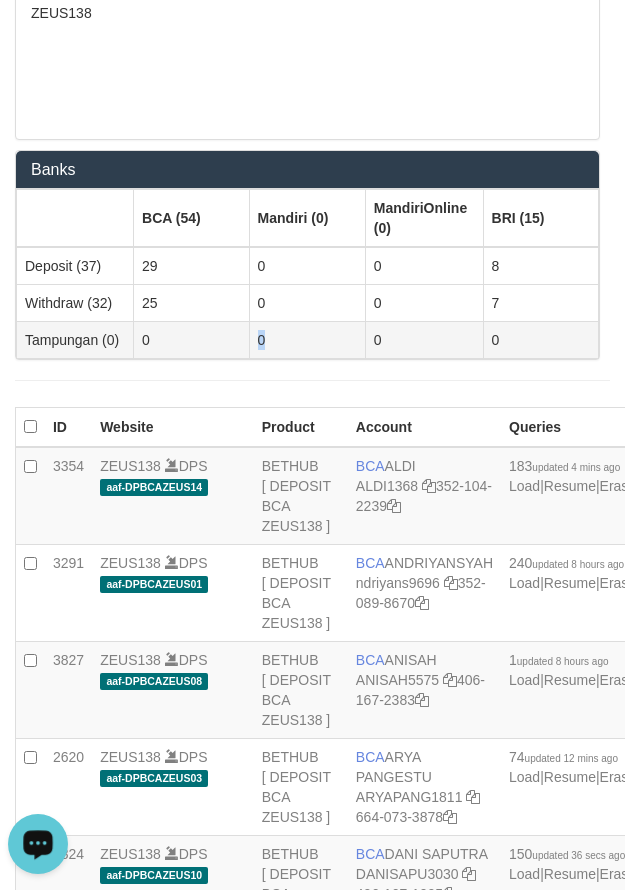 drag, startPoint x: 292, startPoint y: 342, endPoint x: 318, endPoint y: 340, distance: 26.076809 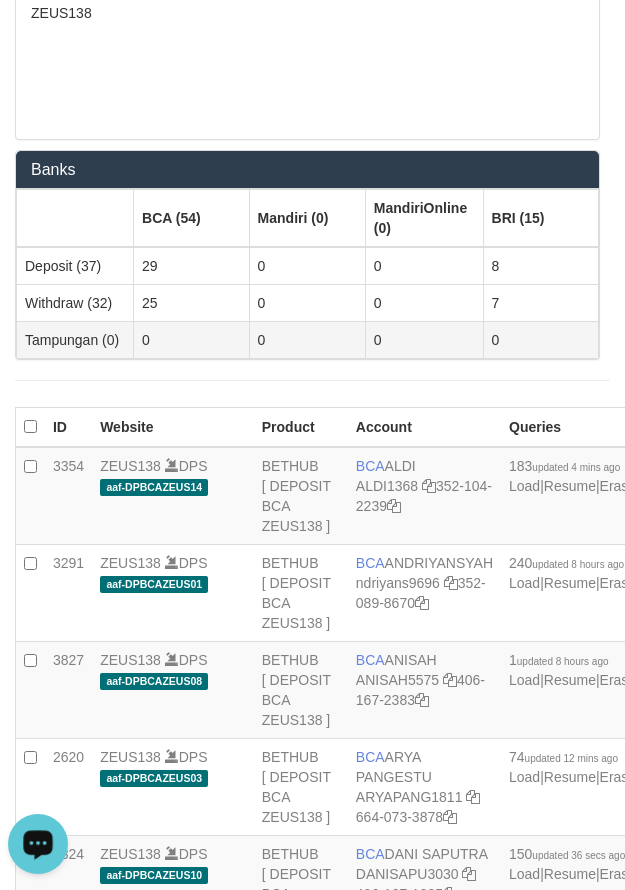 scroll, scrollTop: 3601, scrollLeft: 0, axis: vertical 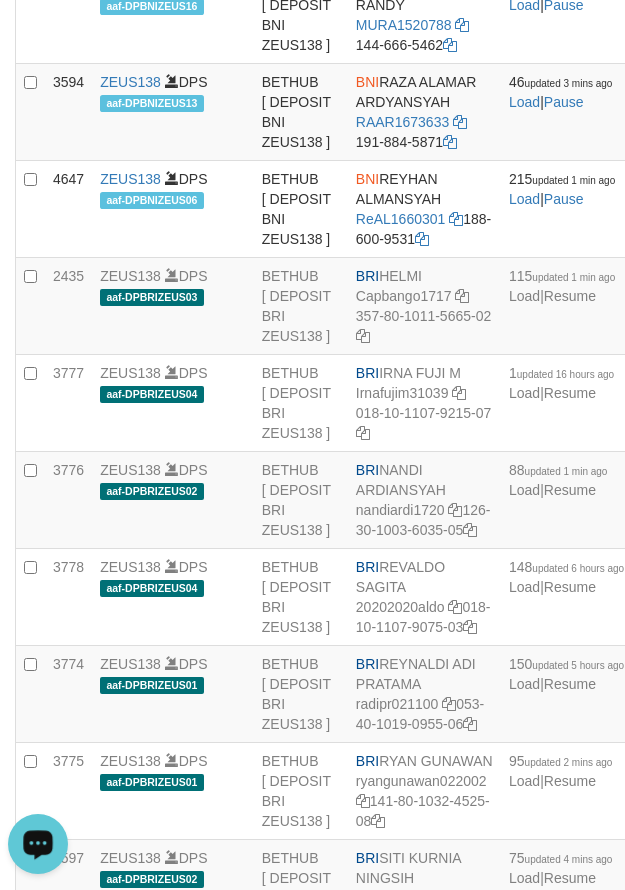 click on "BNI
LUCKY ALAMSYAH
lual1584693
170-076-9529" at bounding box center [424, -82] 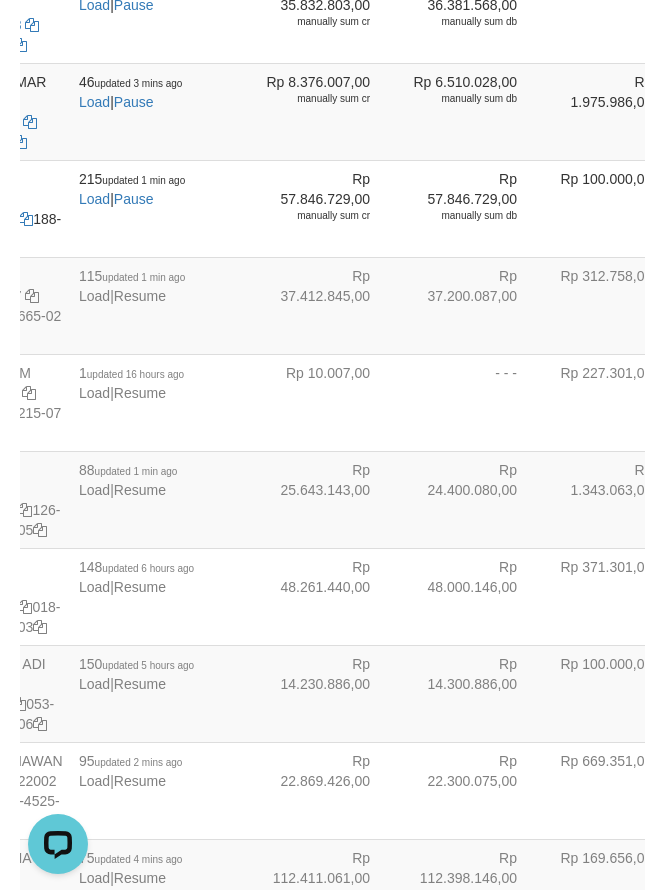 scroll, scrollTop: 3601, scrollLeft: 115, axis: both 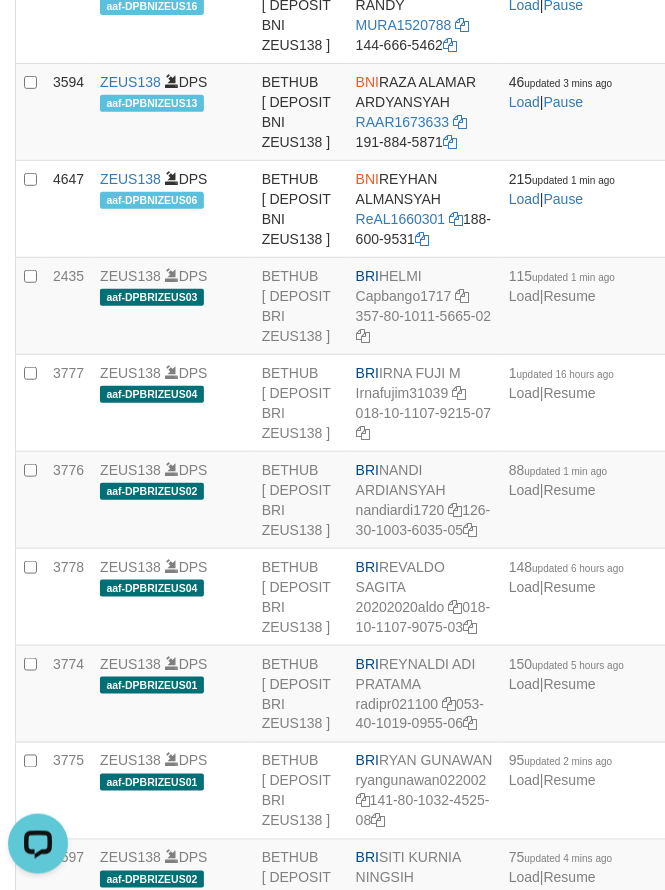 click on "BETHUB
[ DEPOSIT BCA ZEUS138 ]" at bounding box center (301, -276) 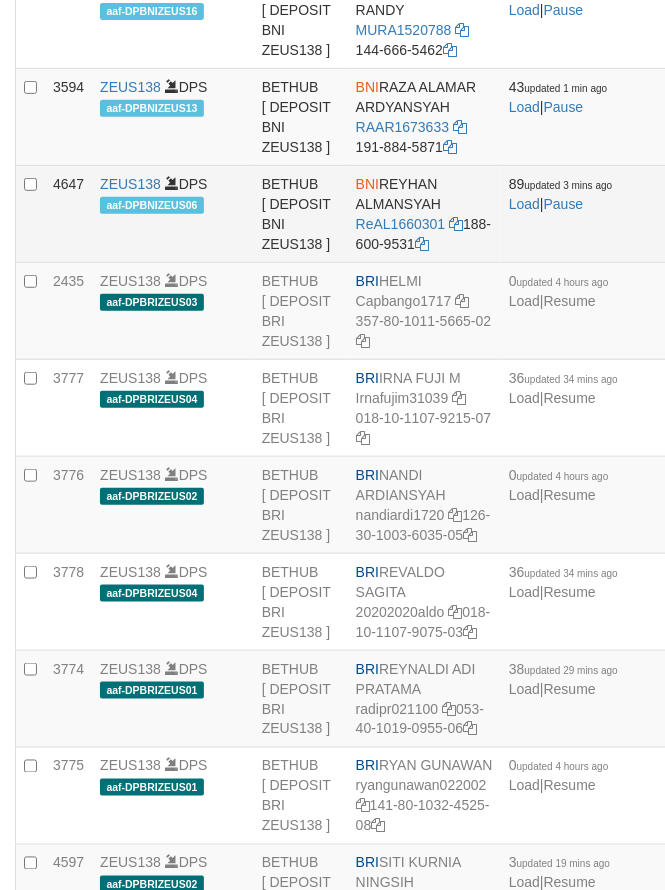 click on "BNI
[FIRST] [LAST]
[ID]
[PHONE]" at bounding box center [424, 214] 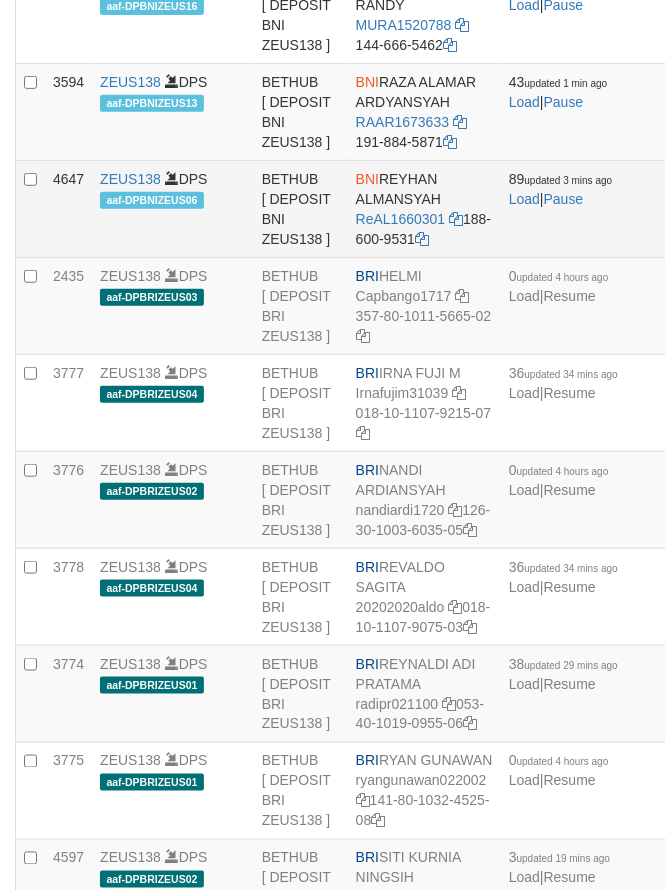 click on "BNI
[FIRST] [LAST]
[ID]
[PHONE]" at bounding box center [424, 209] 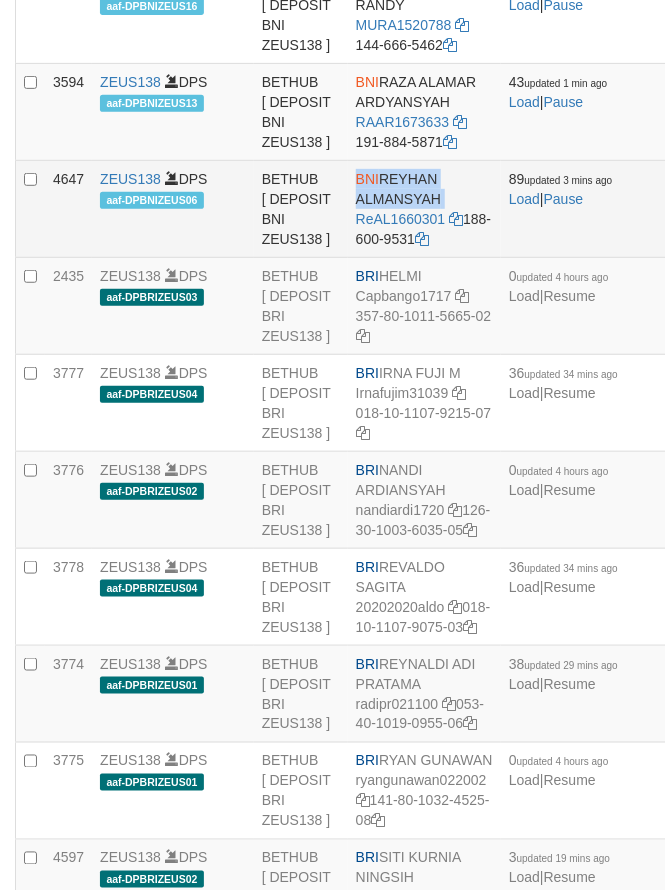 click on "BNI
[FIRST] [LAST]
[ID]
[PHONE]" at bounding box center (424, 209) 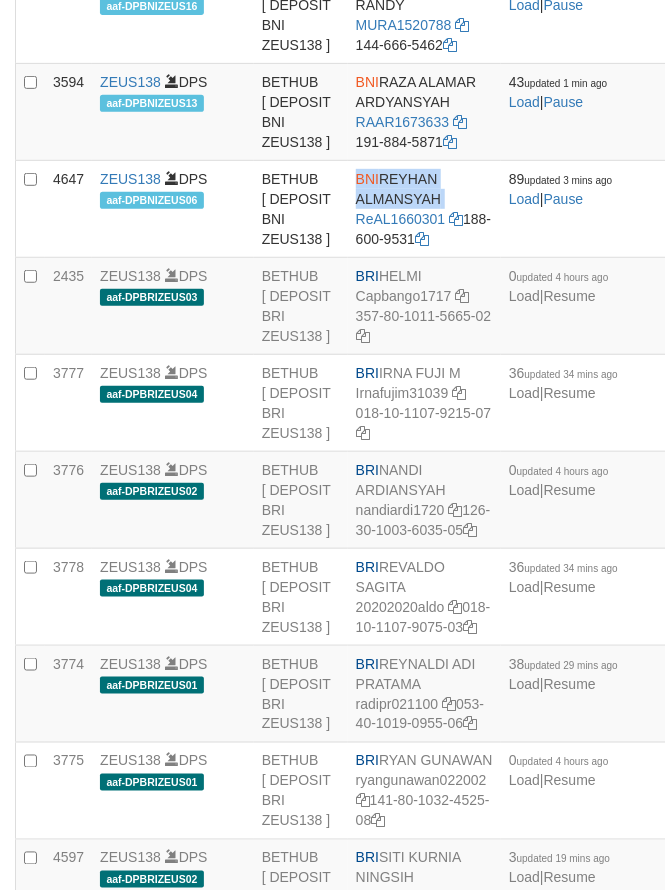 copy on "BNI
[FIRST] [LAST]" 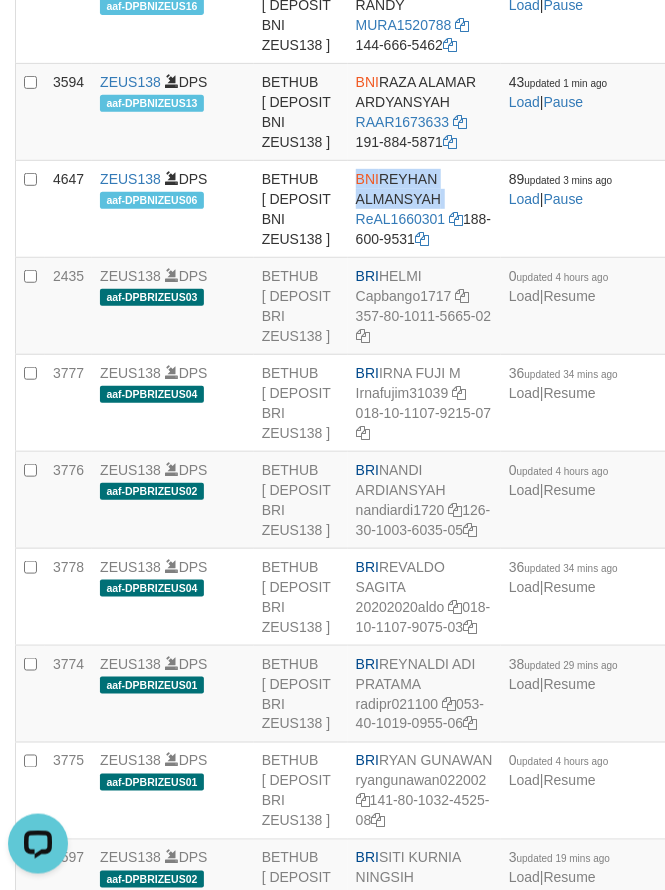 scroll, scrollTop: 0, scrollLeft: 0, axis: both 